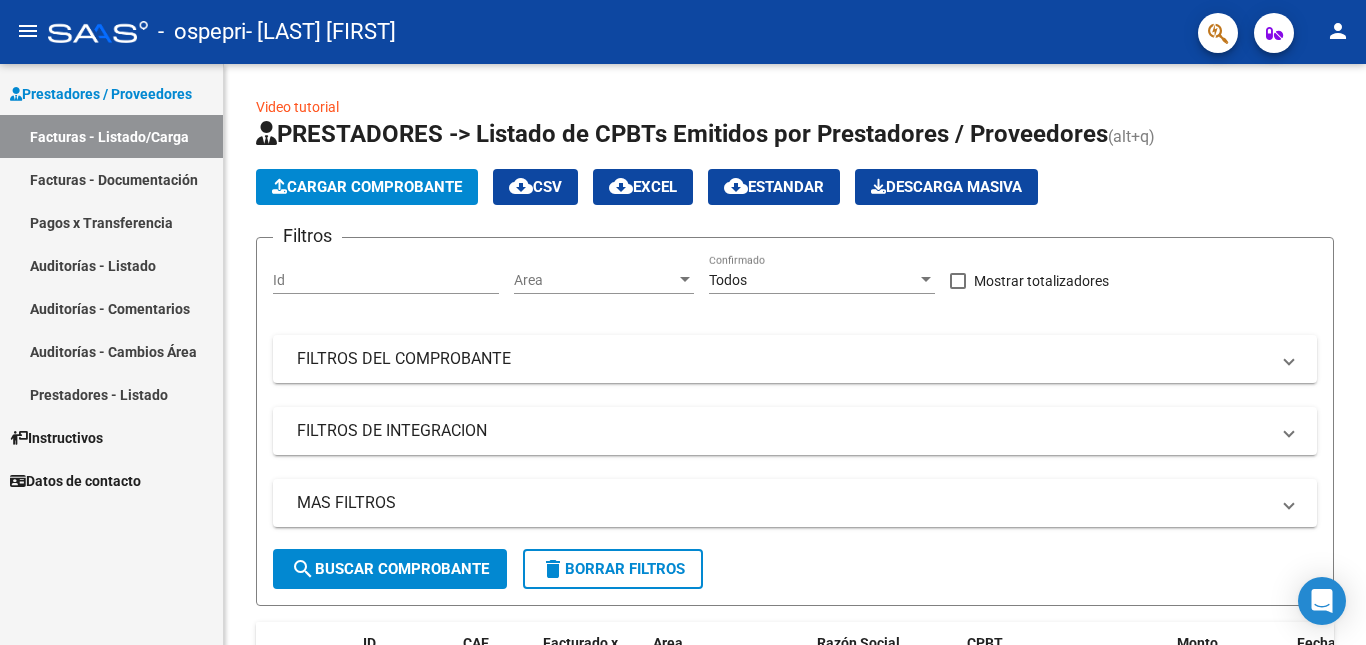 scroll, scrollTop: 0, scrollLeft: 0, axis: both 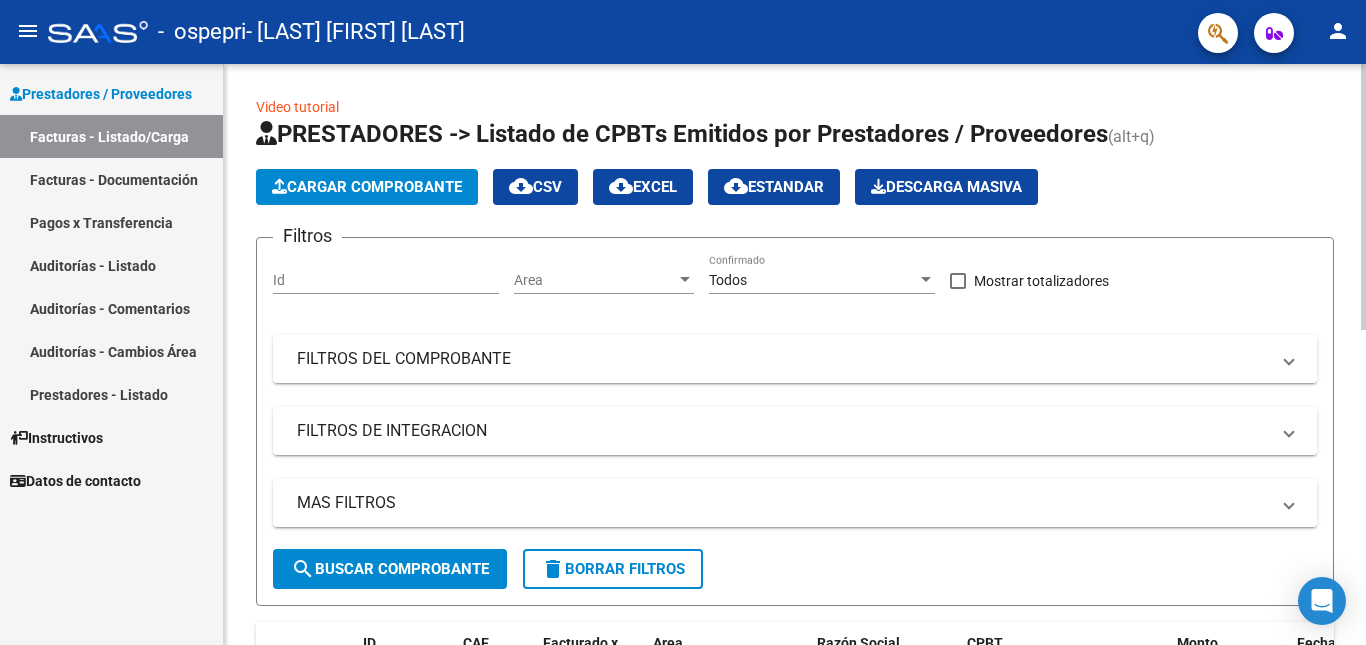 click on "Cargar Comprobante" 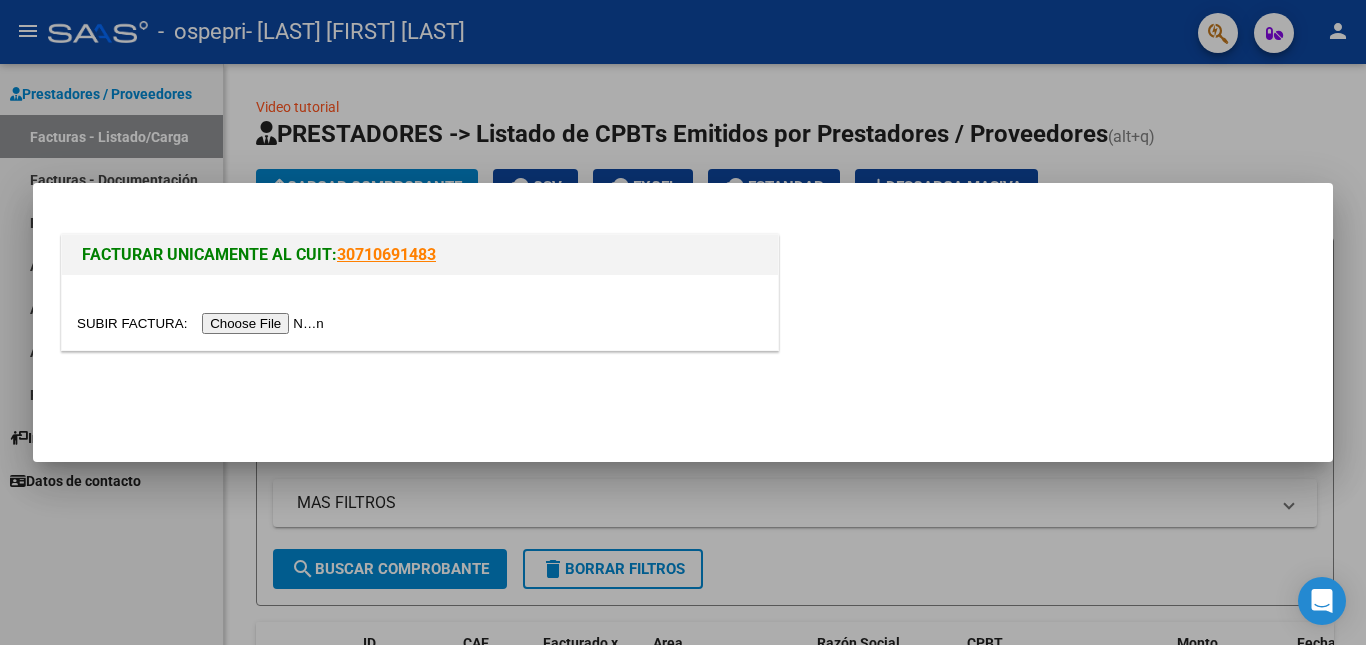 click at bounding box center (203, 323) 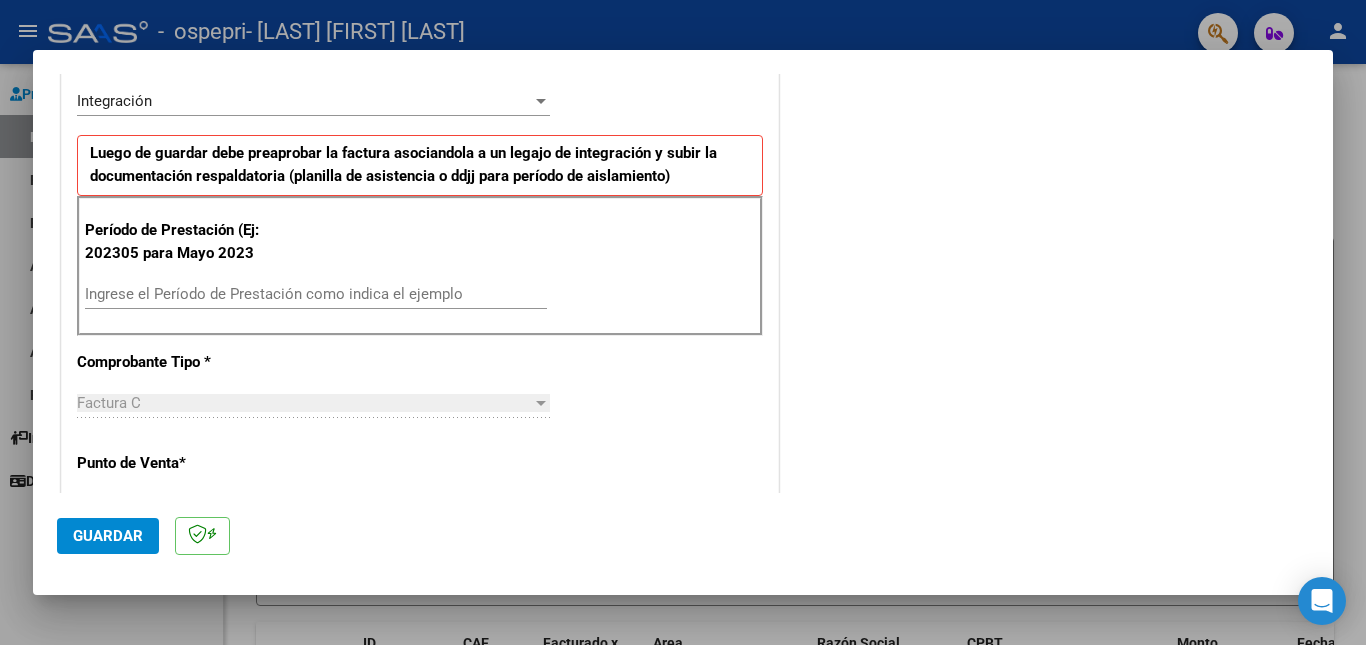 scroll, scrollTop: 467, scrollLeft: 0, axis: vertical 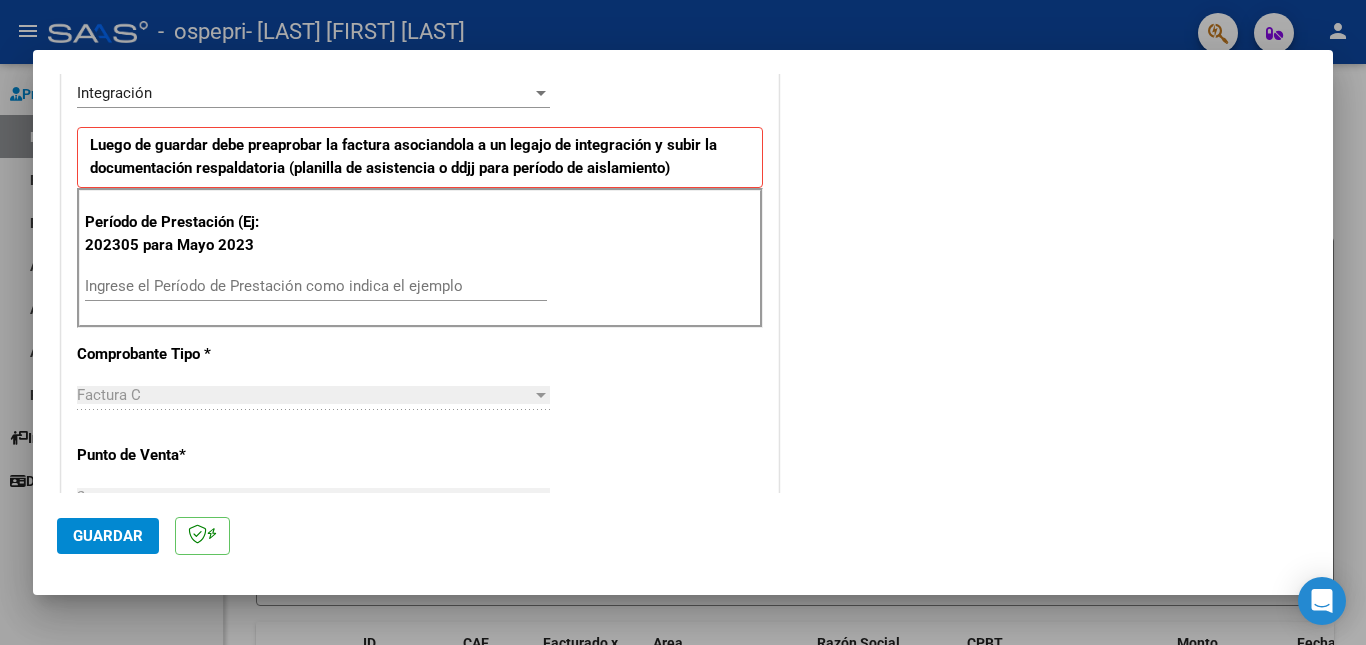 click on "Ingrese el Período de Prestación como indica el ejemplo" at bounding box center (316, 295) 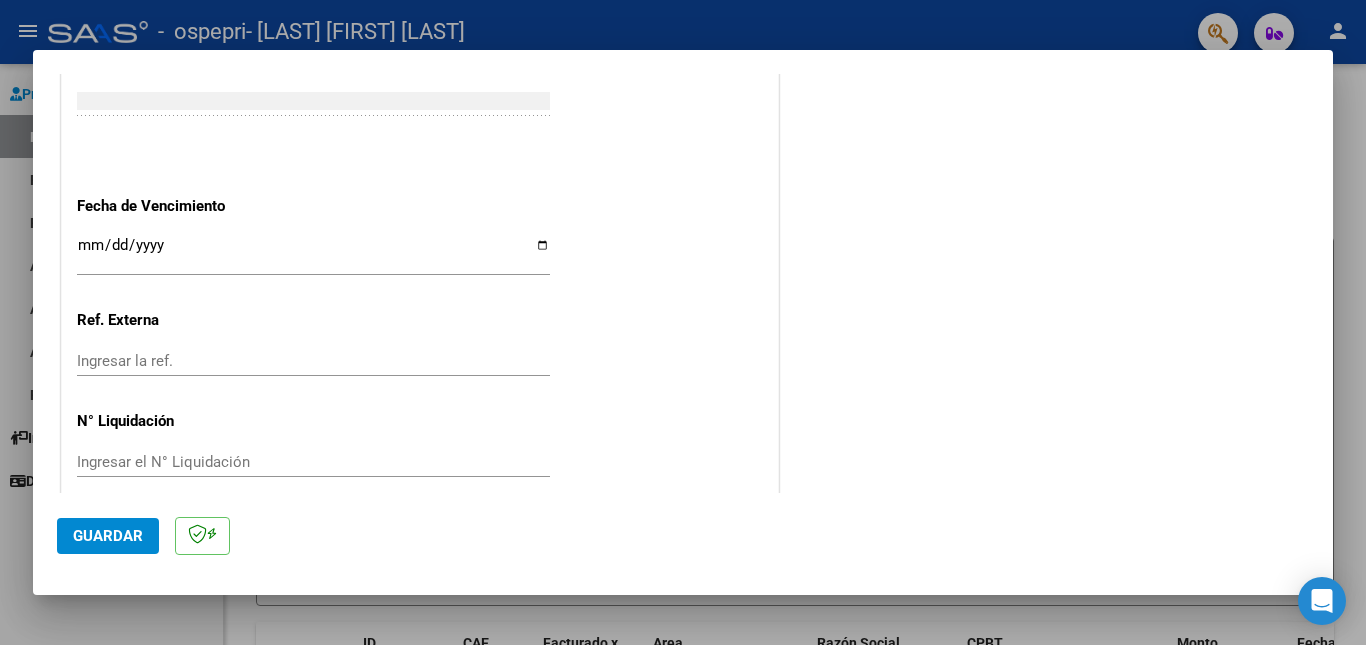 scroll, scrollTop: 1303, scrollLeft: 0, axis: vertical 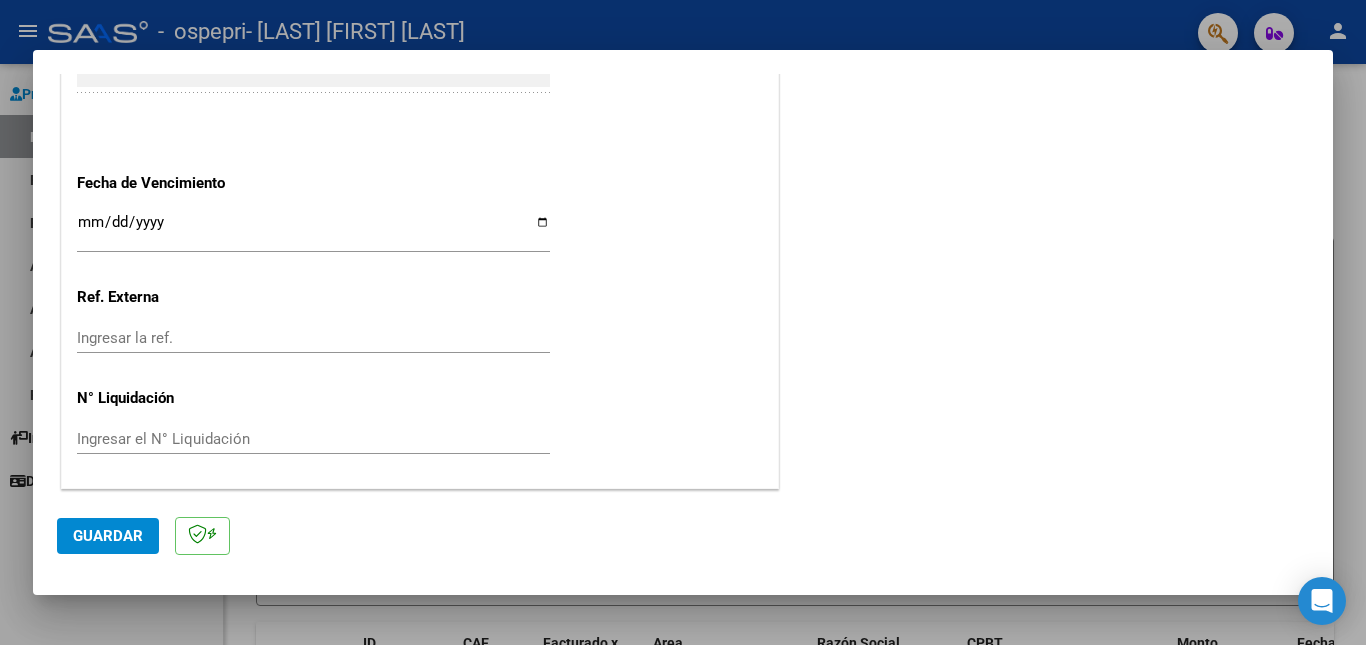 type on "202507" 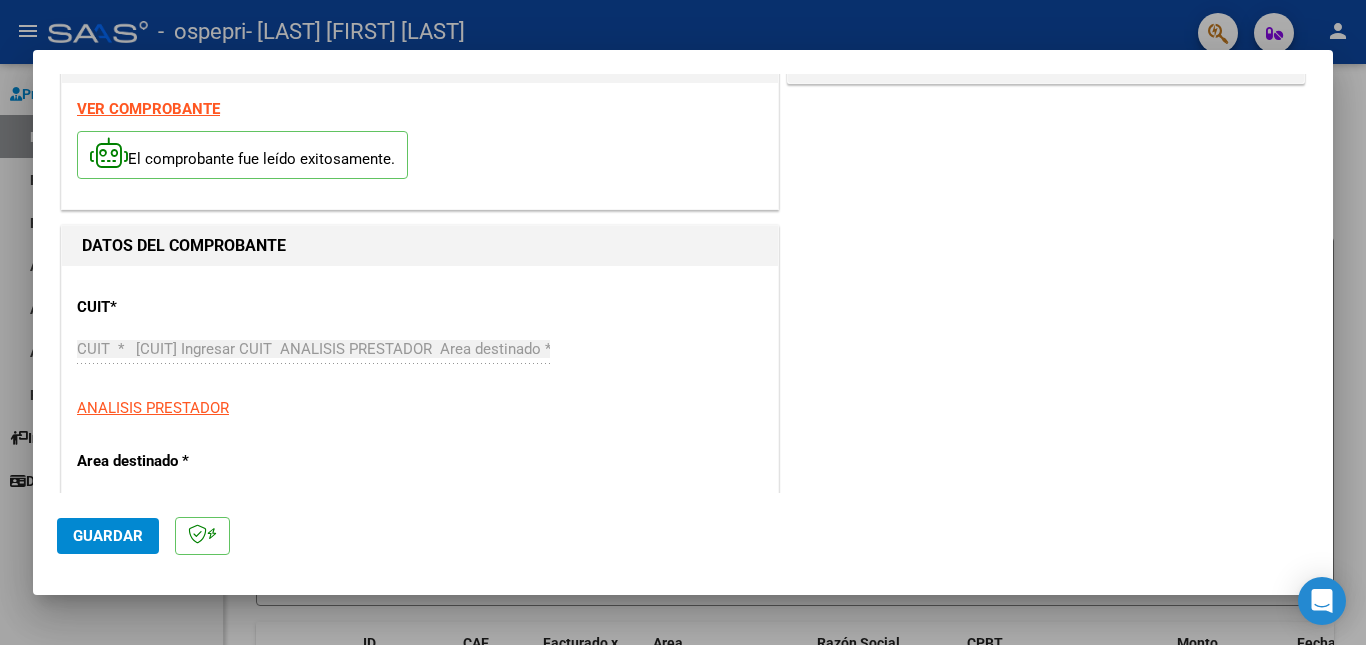 scroll, scrollTop: 0, scrollLeft: 0, axis: both 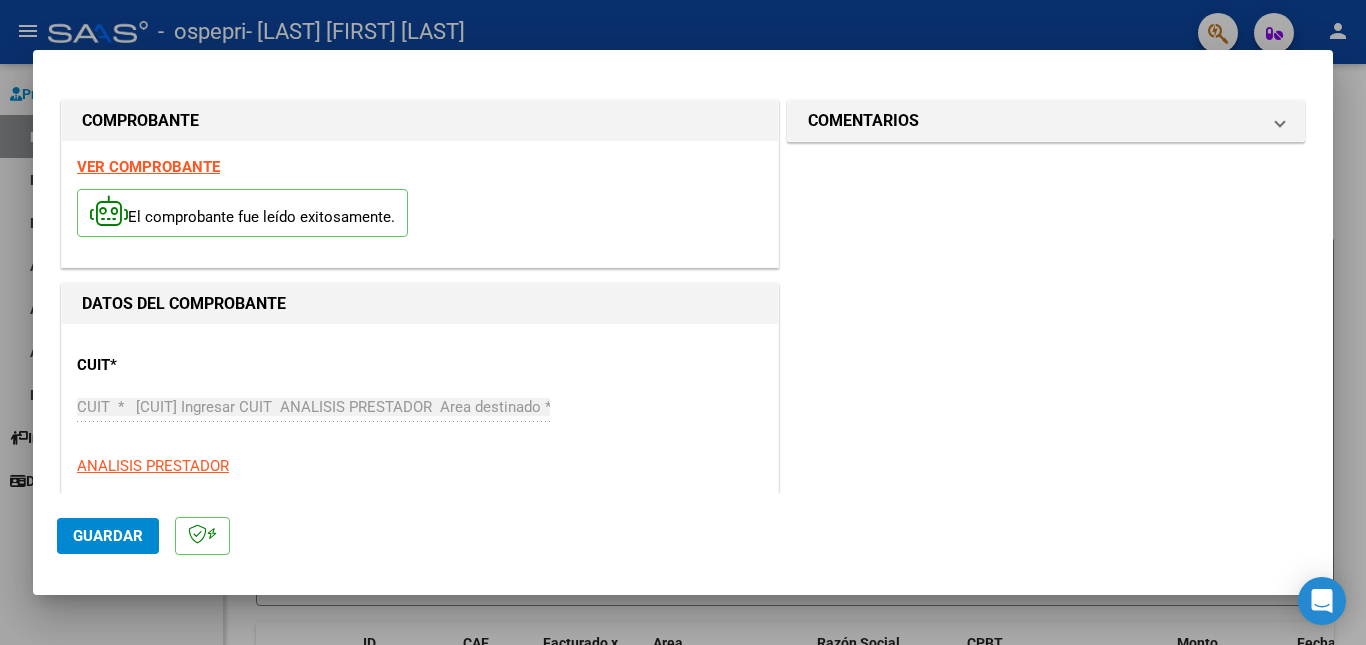 click on "VER COMPROBANTE" at bounding box center [148, 167] 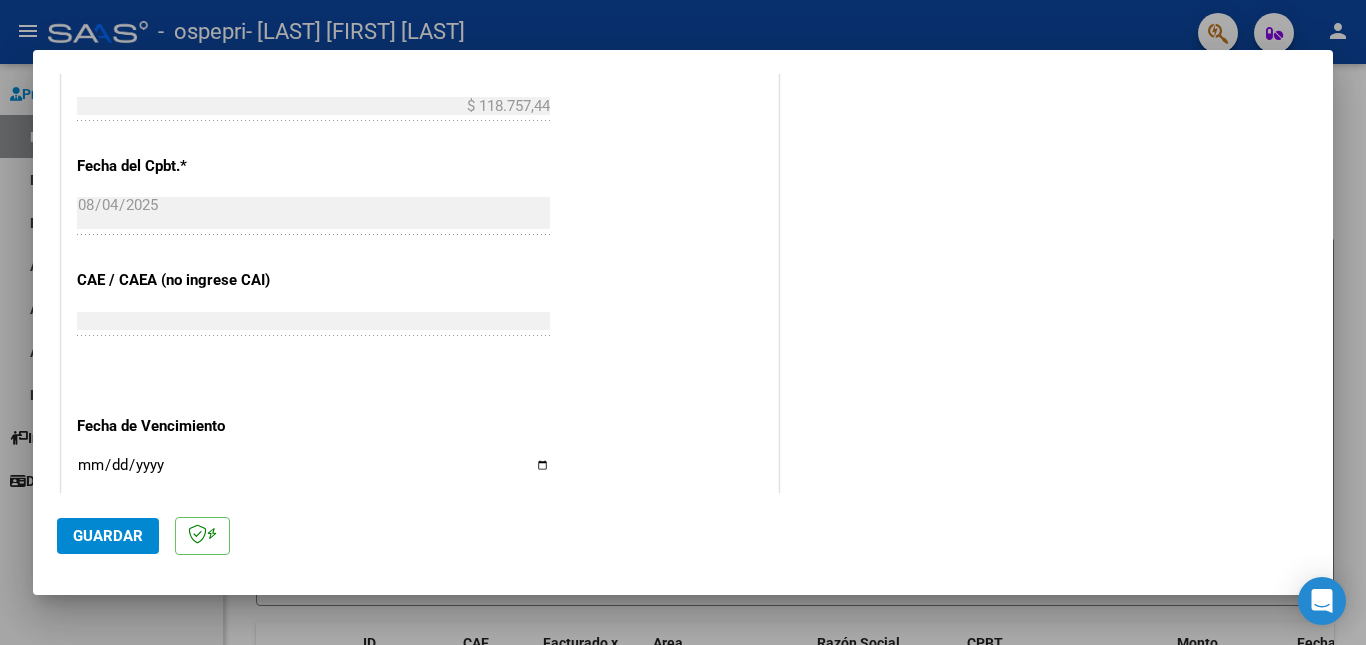 scroll, scrollTop: 1056, scrollLeft: 0, axis: vertical 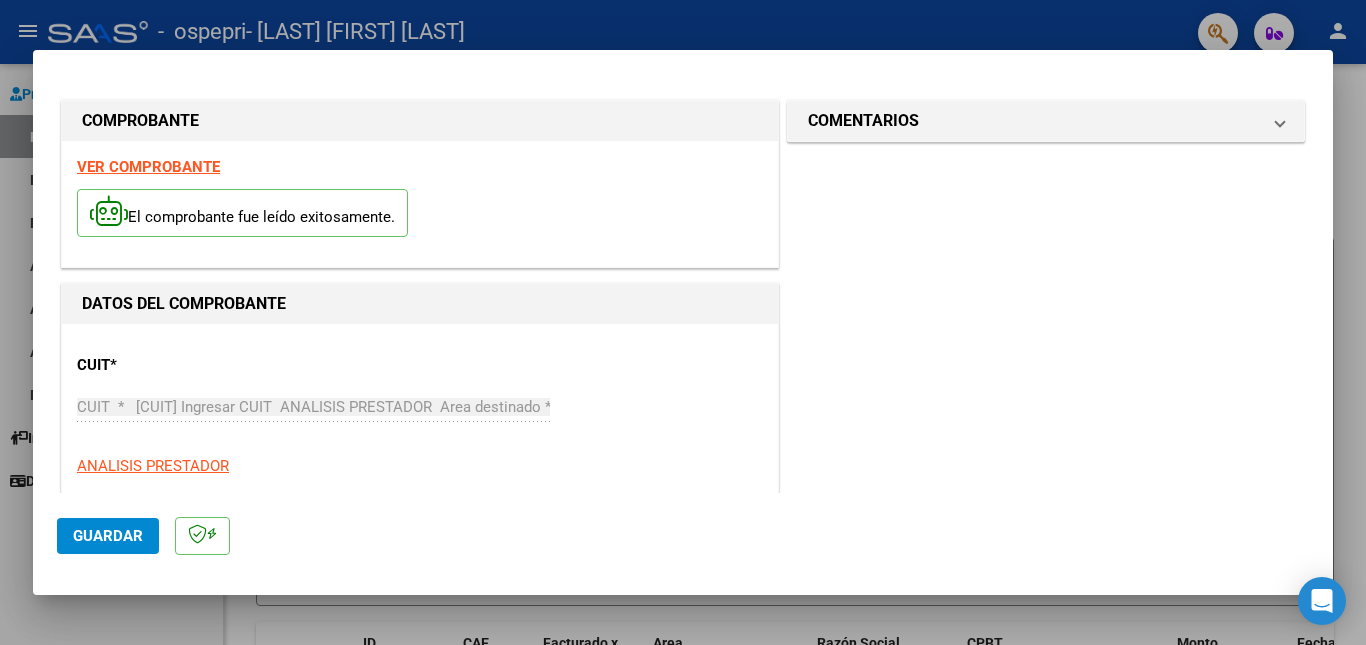 click on "COMENTARIOS Comentarios del Prestador / Gerenciador:" at bounding box center (1046, 946) 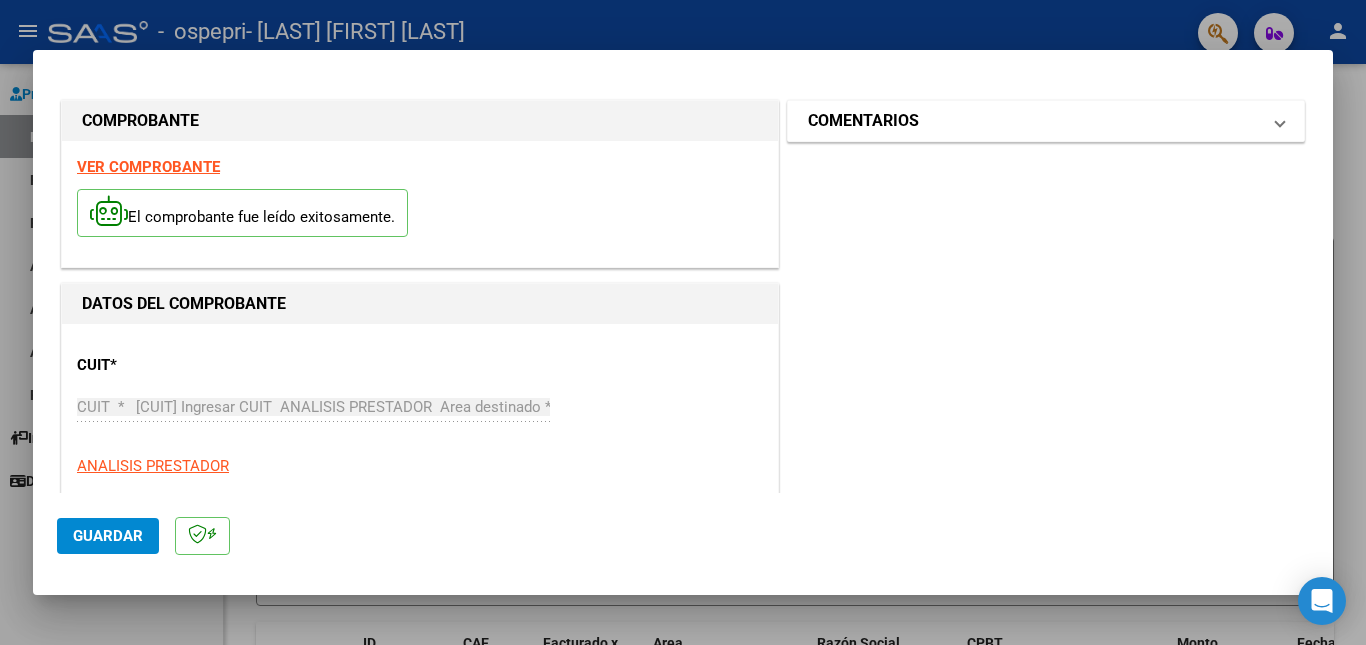 click on "COMENTARIOS" at bounding box center [1034, 121] 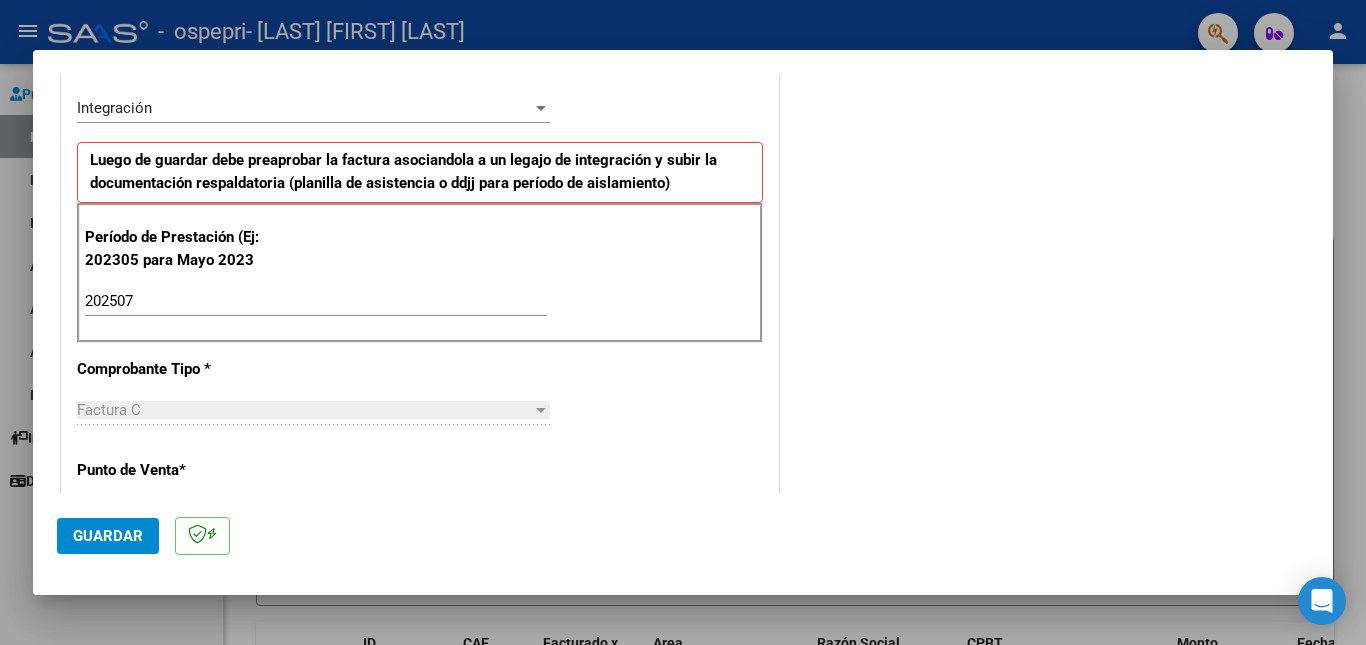 scroll, scrollTop: 460, scrollLeft: 0, axis: vertical 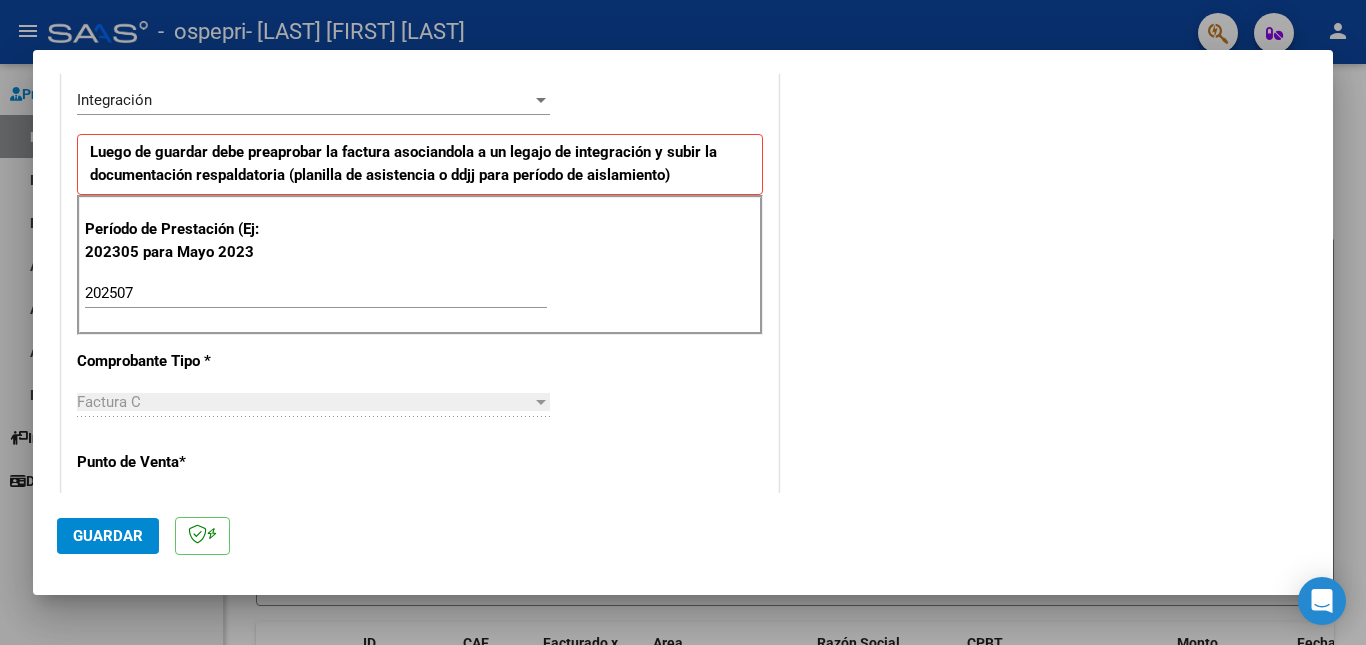click on "Guardar" 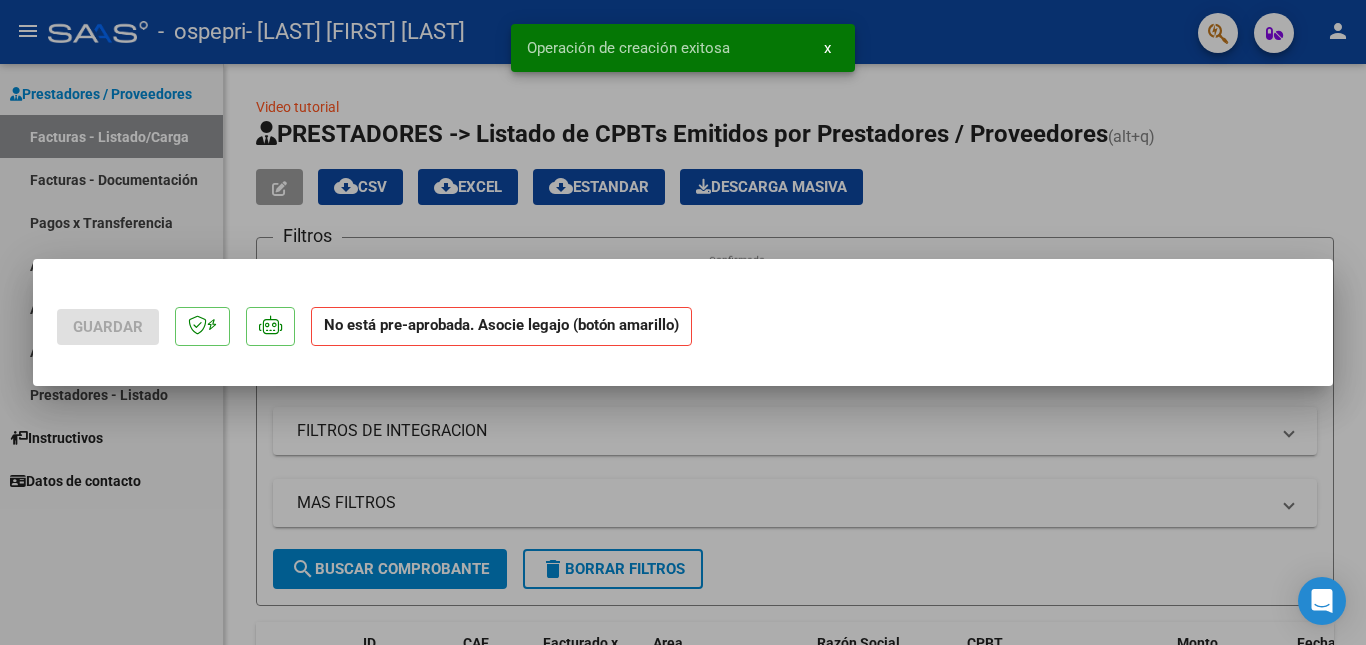 scroll, scrollTop: 0, scrollLeft: 0, axis: both 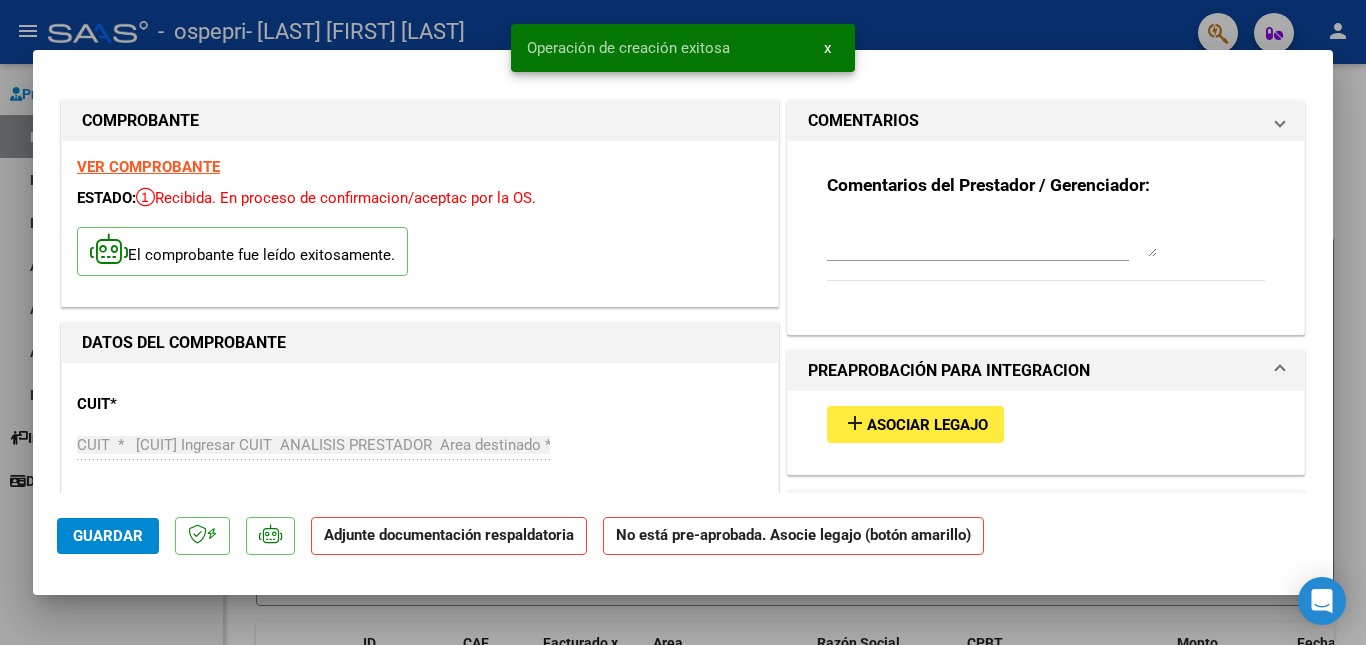 click on "DATOS DEL COMPROBANTE" at bounding box center [420, 343] 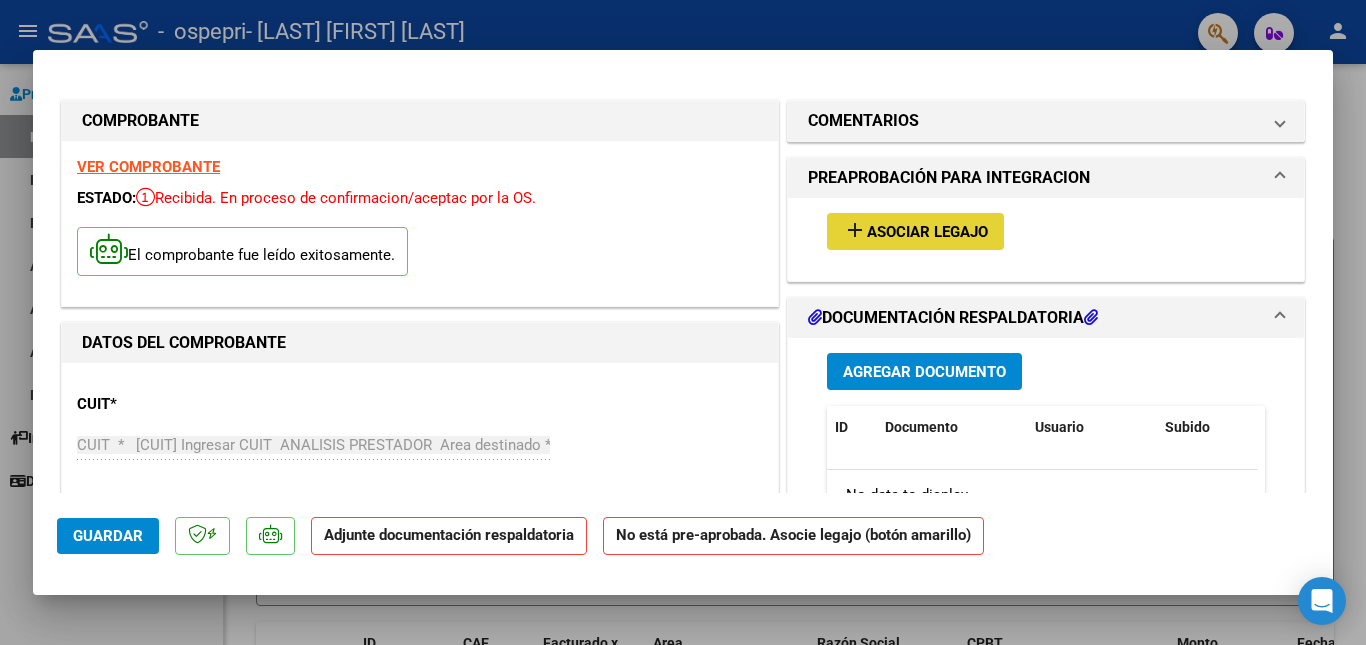 click on "Asociar Legajo" at bounding box center [927, 232] 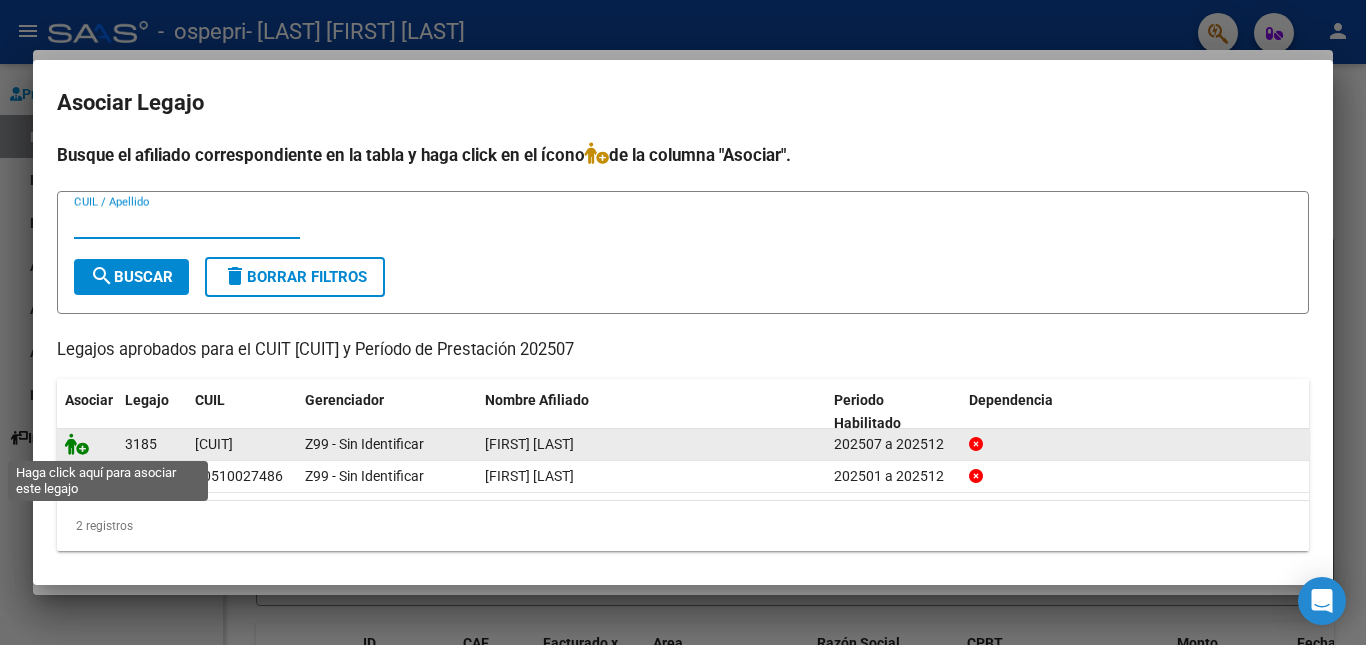 click 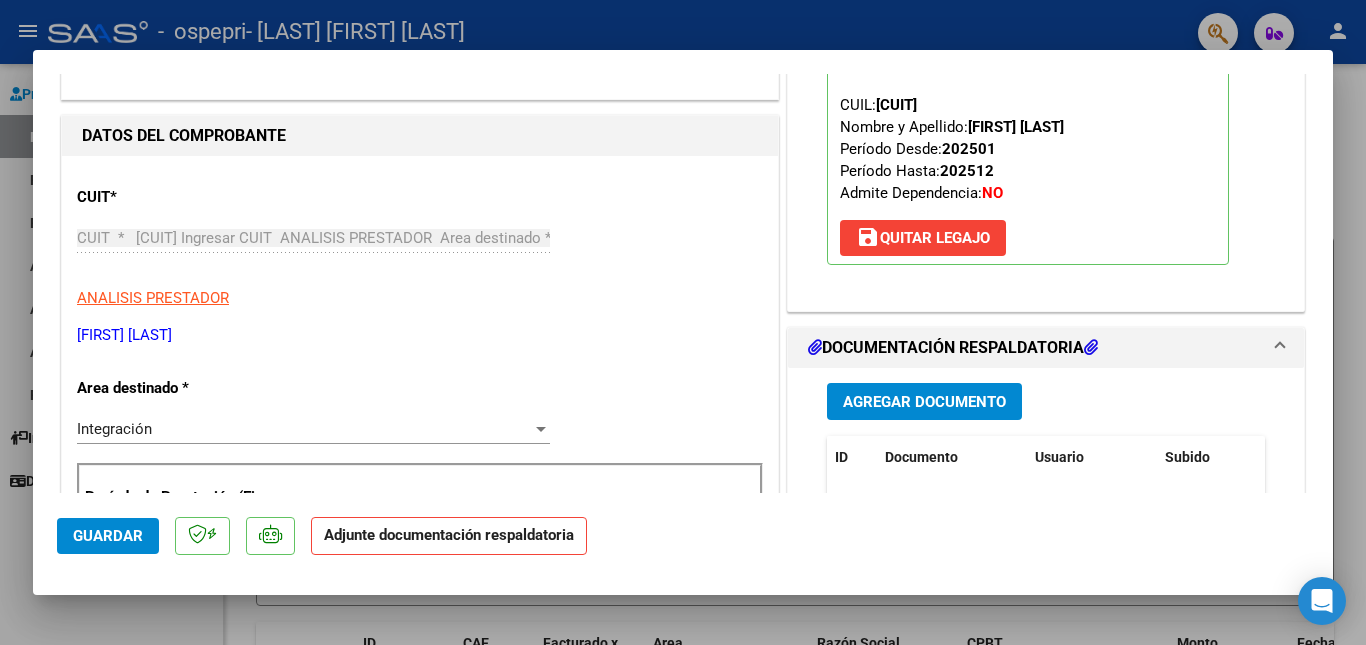 scroll, scrollTop: 353, scrollLeft: 0, axis: vertical 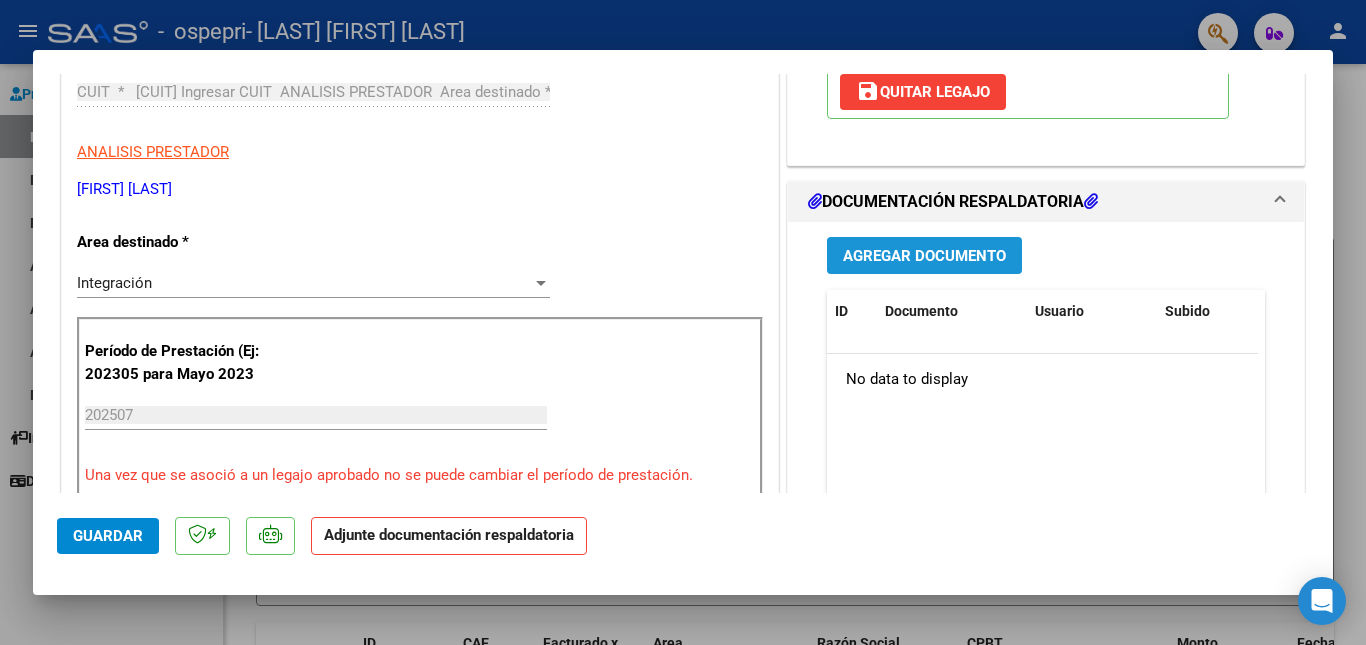 click on "Agregar Documento" at bounding box center [924, 256] 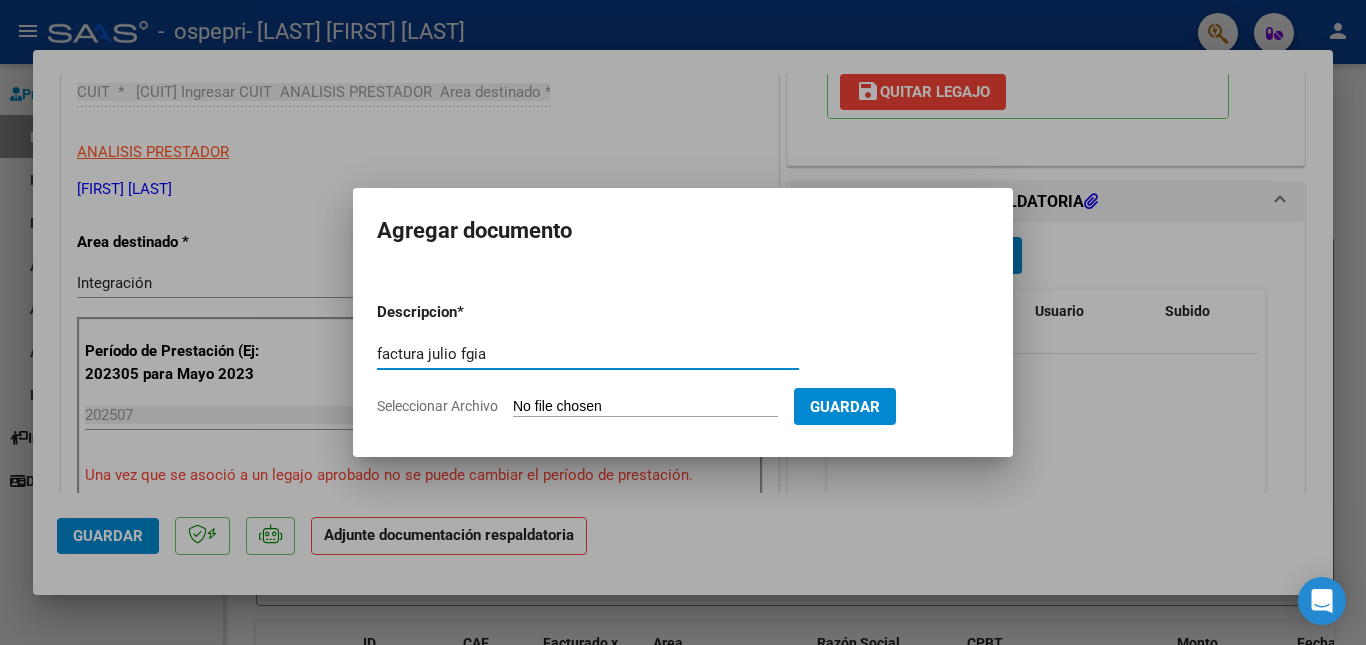 click on "factura julio fgia" at bounding box center [588, 354] 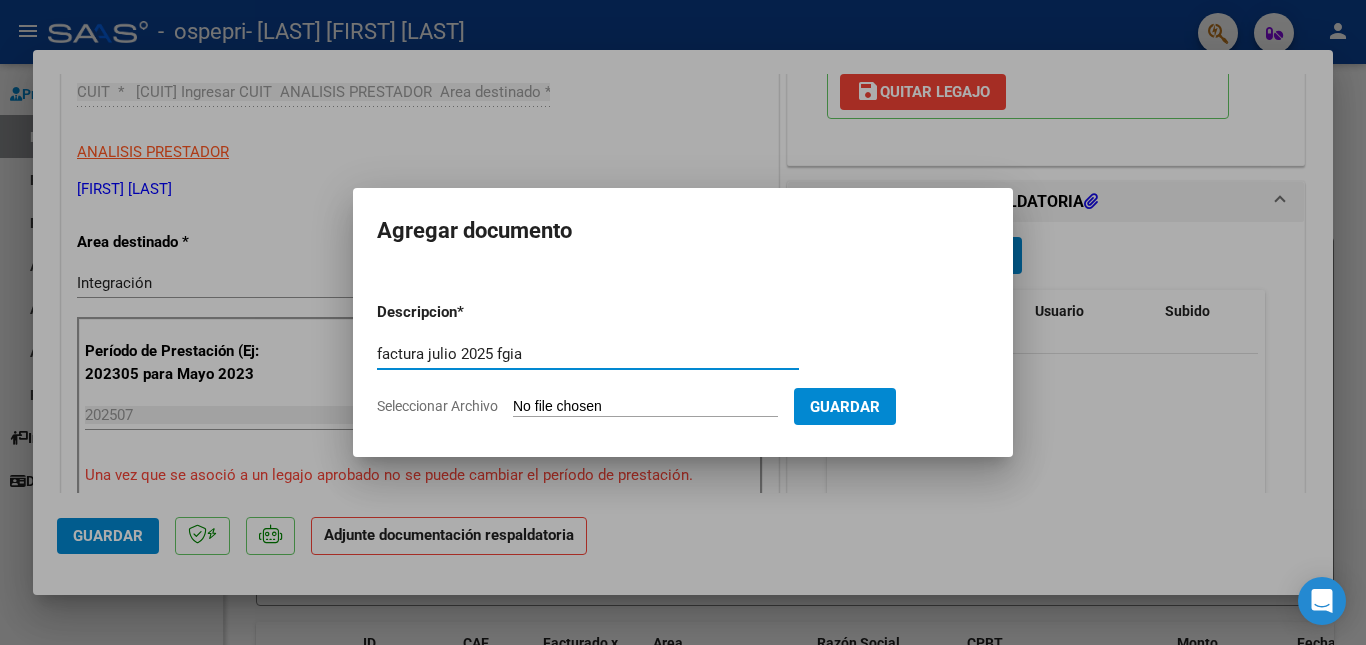 type on "factura julio 2025 fgia" 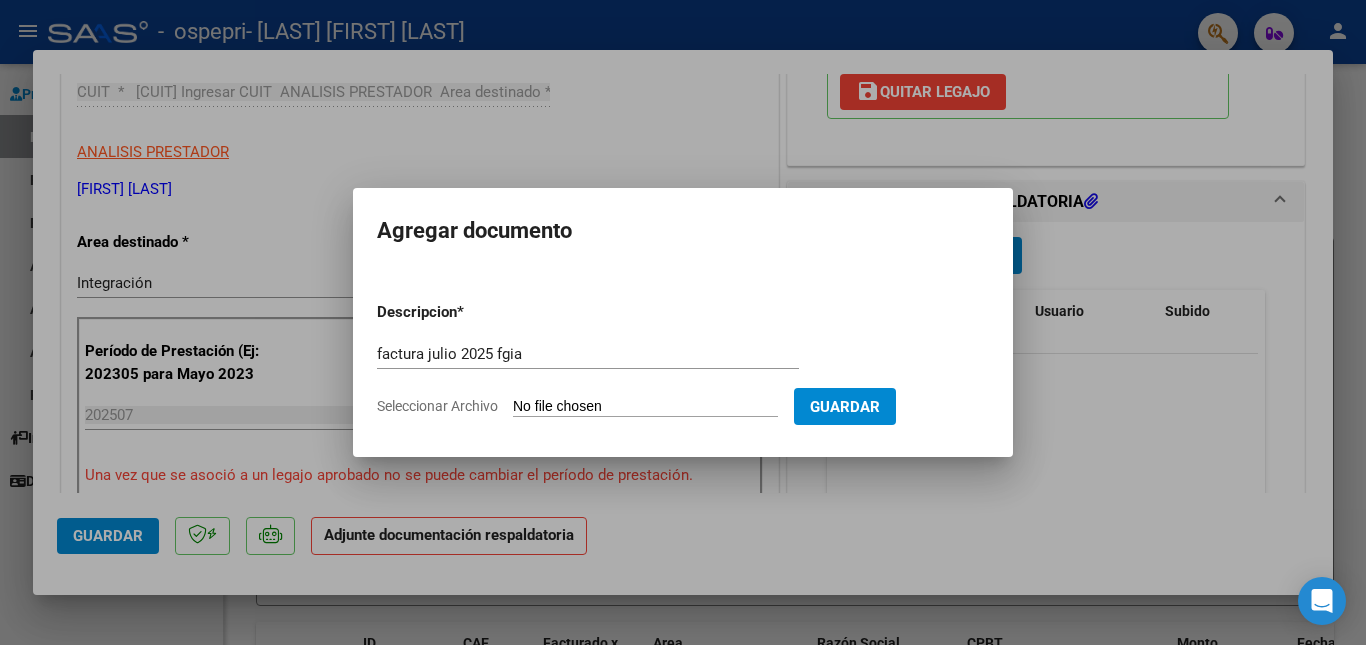 click on "Seleccionar Archivo" at bounding box center [645, 407] 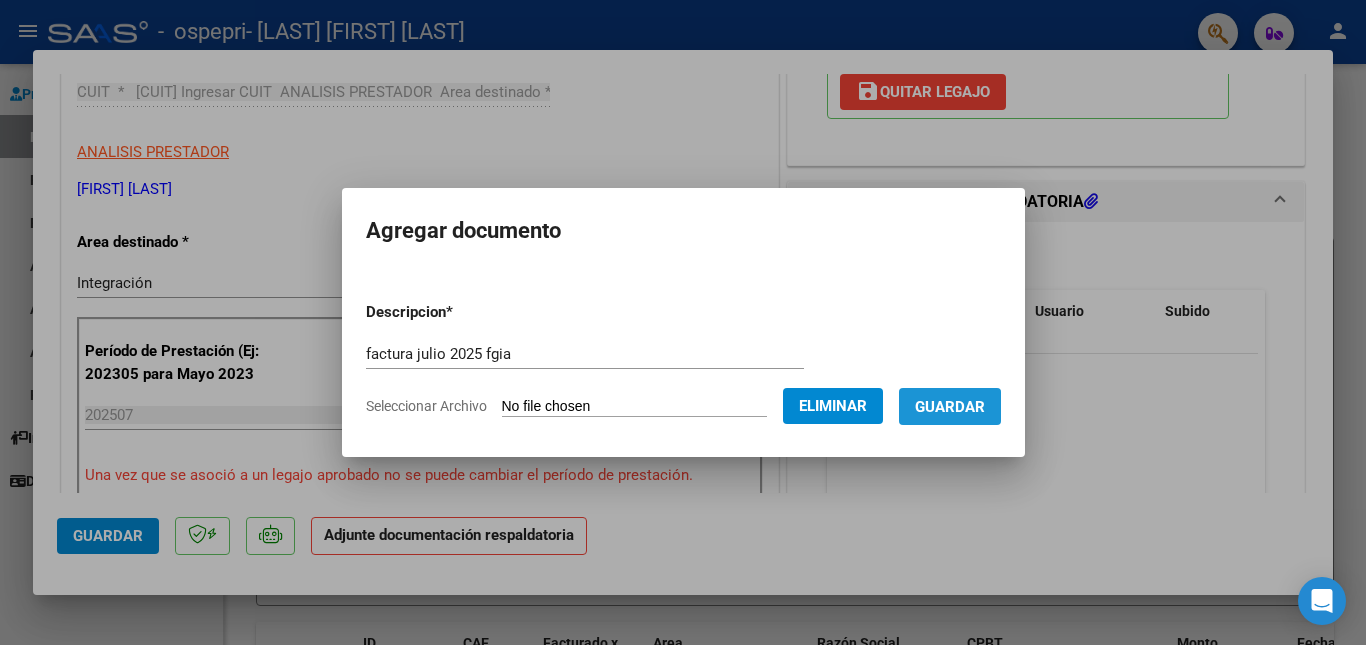 click on "Guardar" at bounding box center [950, 407] 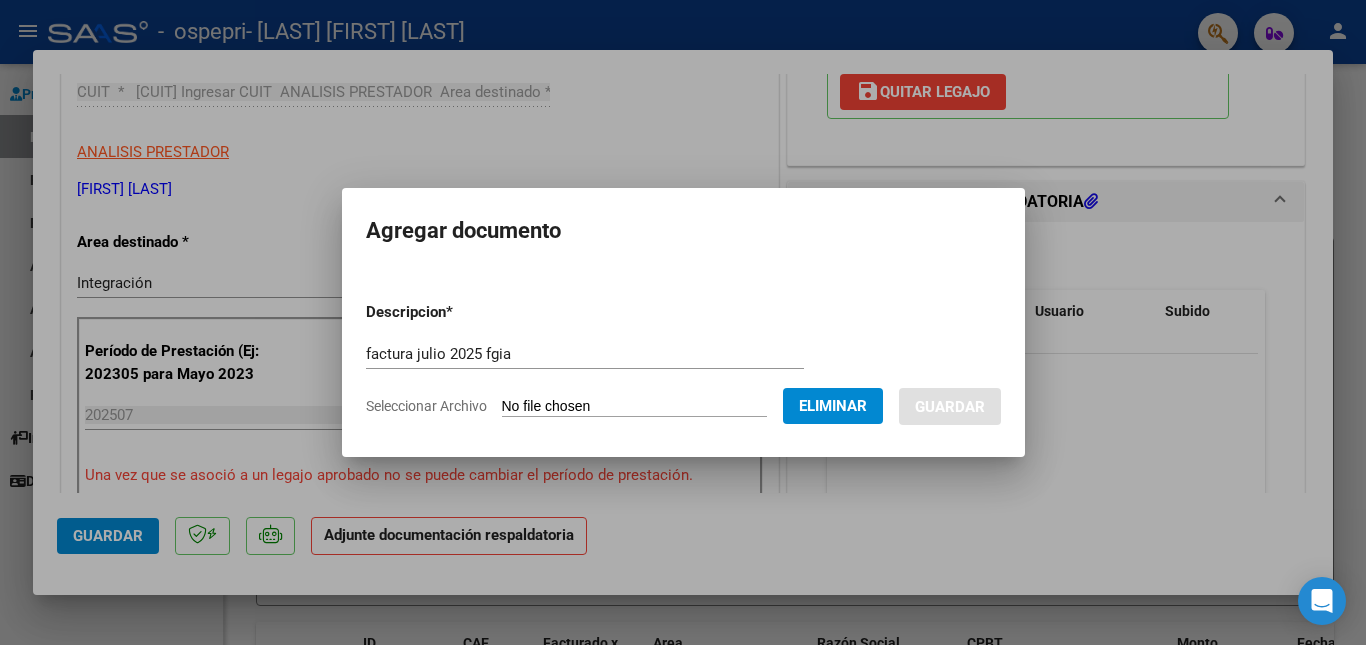 click at bounding box center (683, 322) 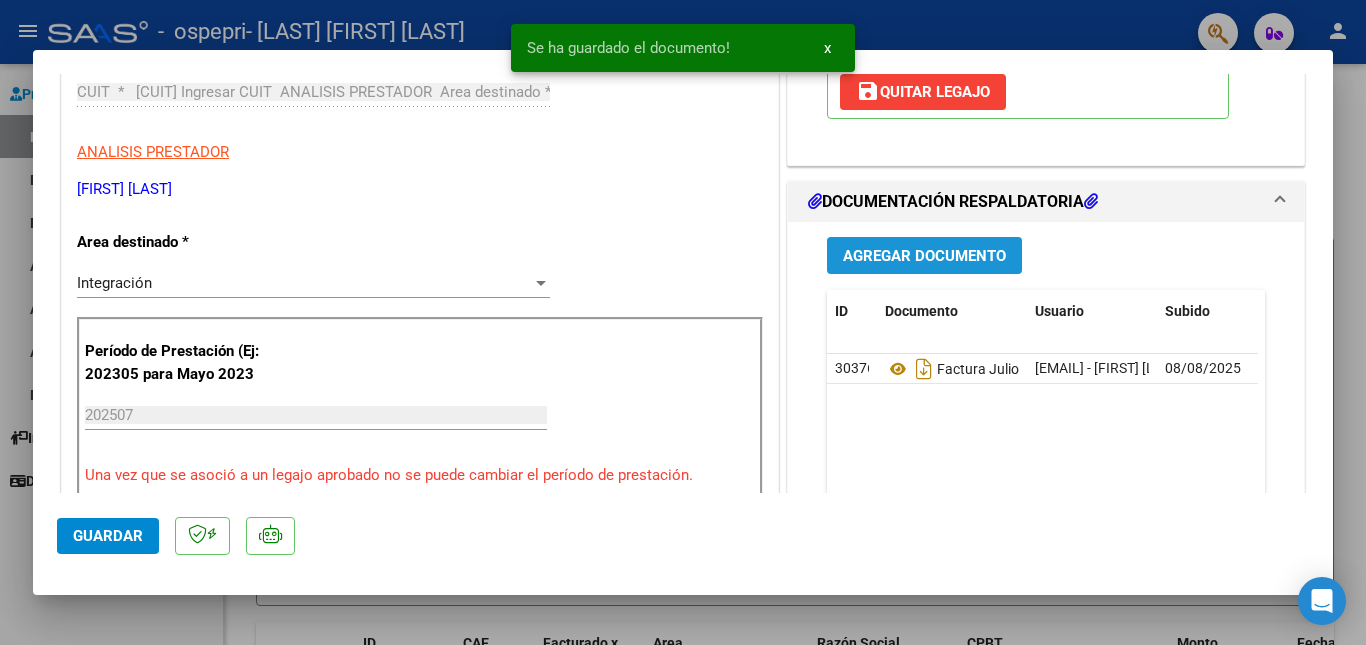 click on "Agregar Documento" at bounding box center (924, 256) 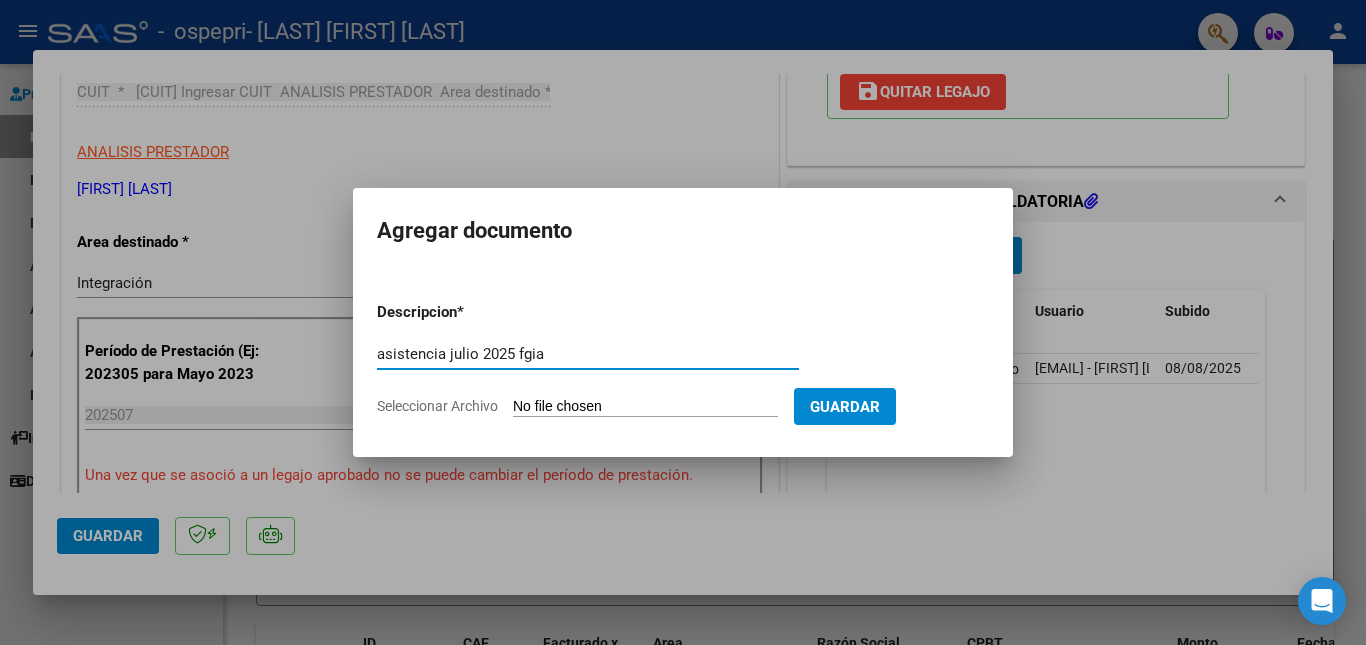 type on "asistencia julio 2025 fgia" 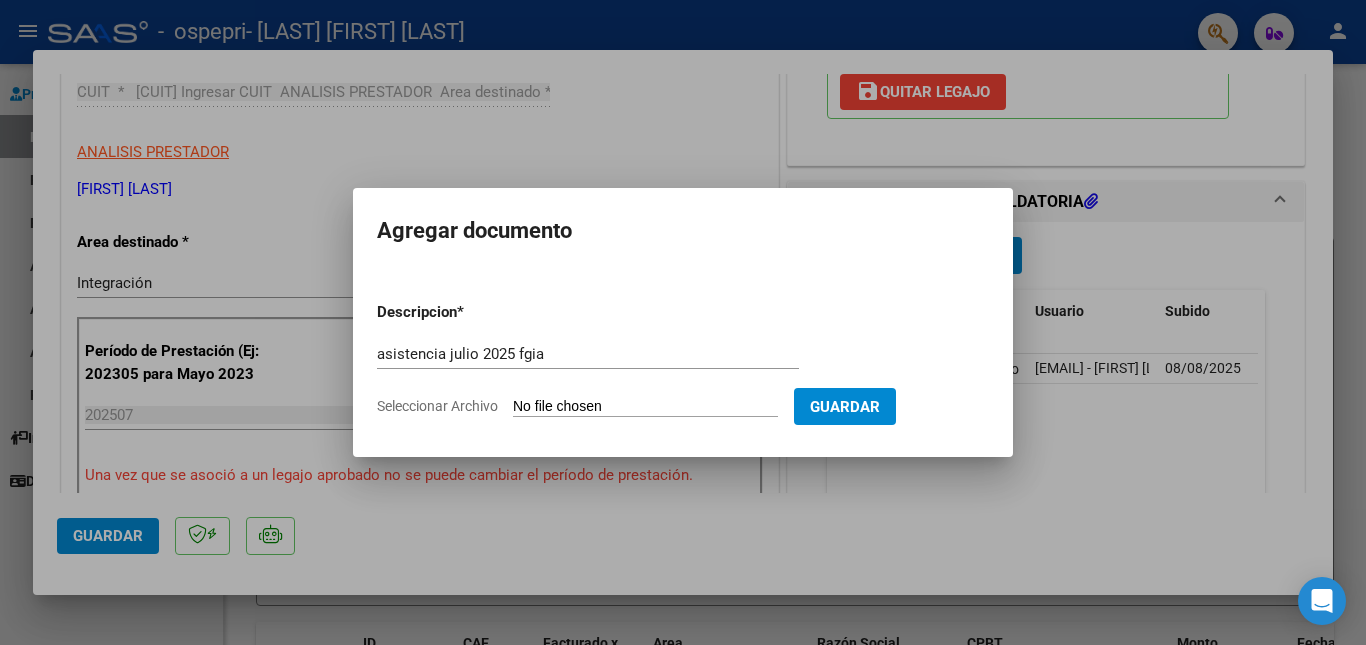 type on "C:\fakepath\asistencia julio eluney fono.pdf" 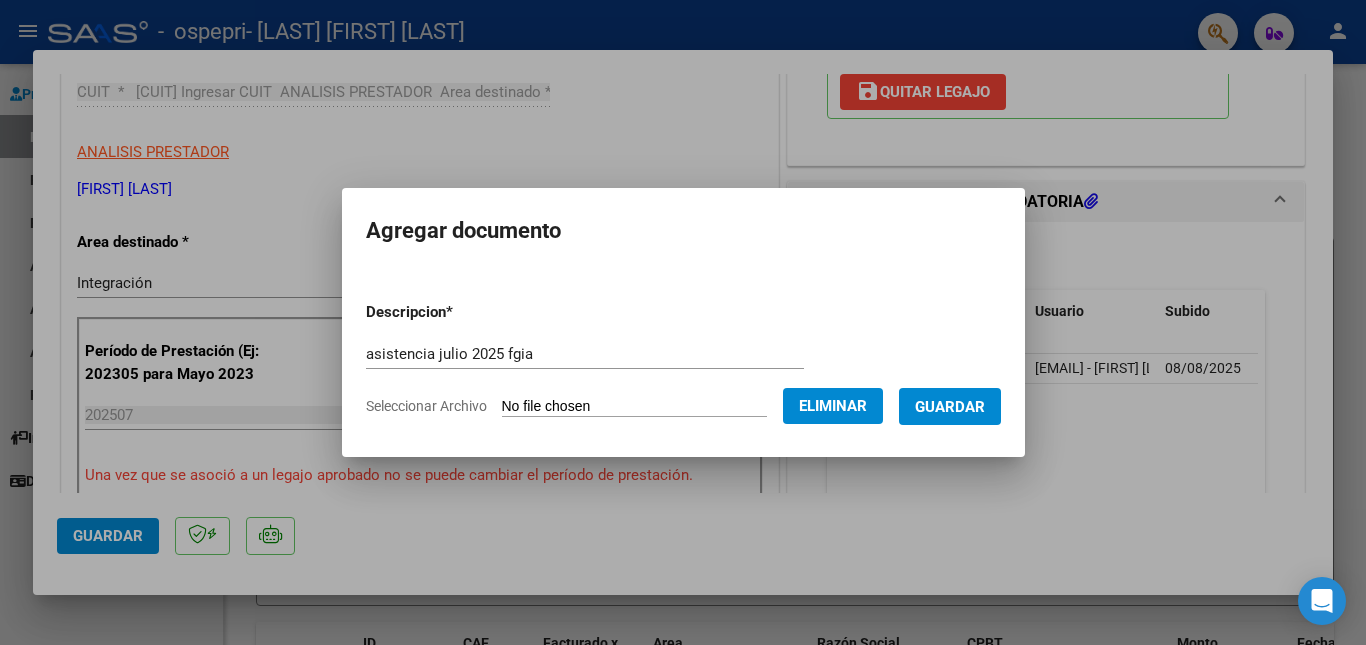 click on "Guardar" at bounding box center (950, 407) 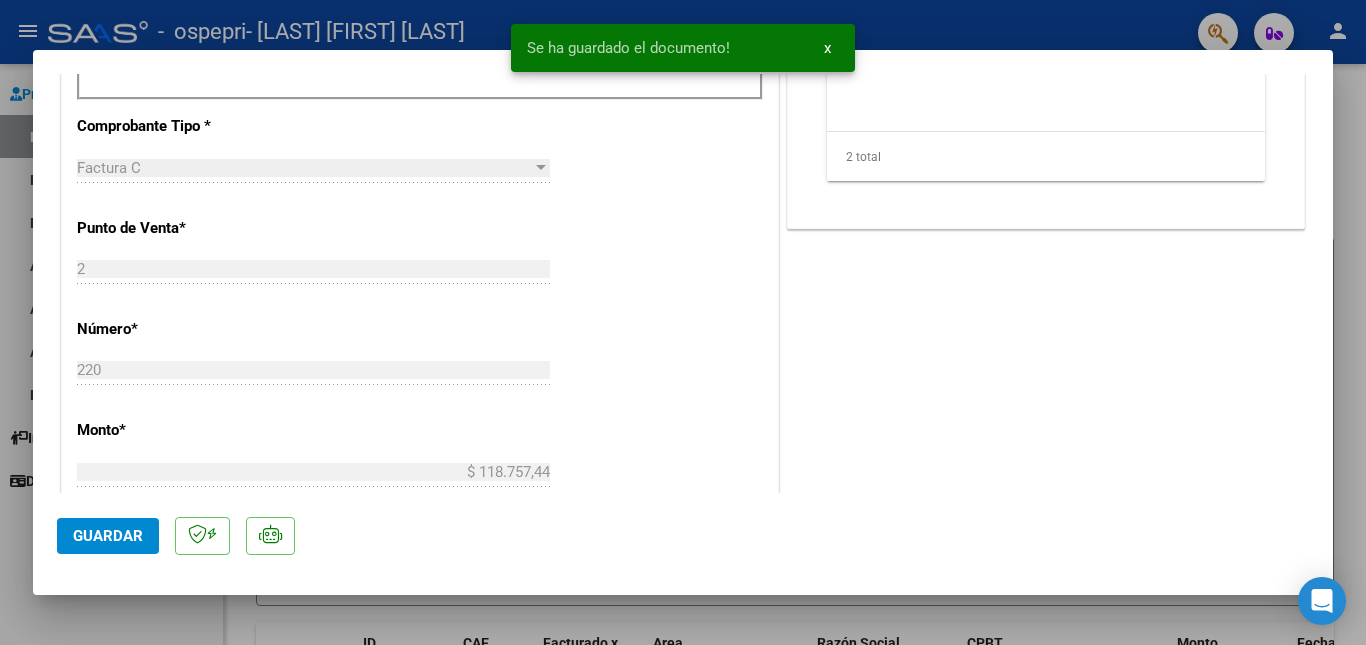 scroll, scrollTop: 887, scrollLeft: 0, axis: vertical 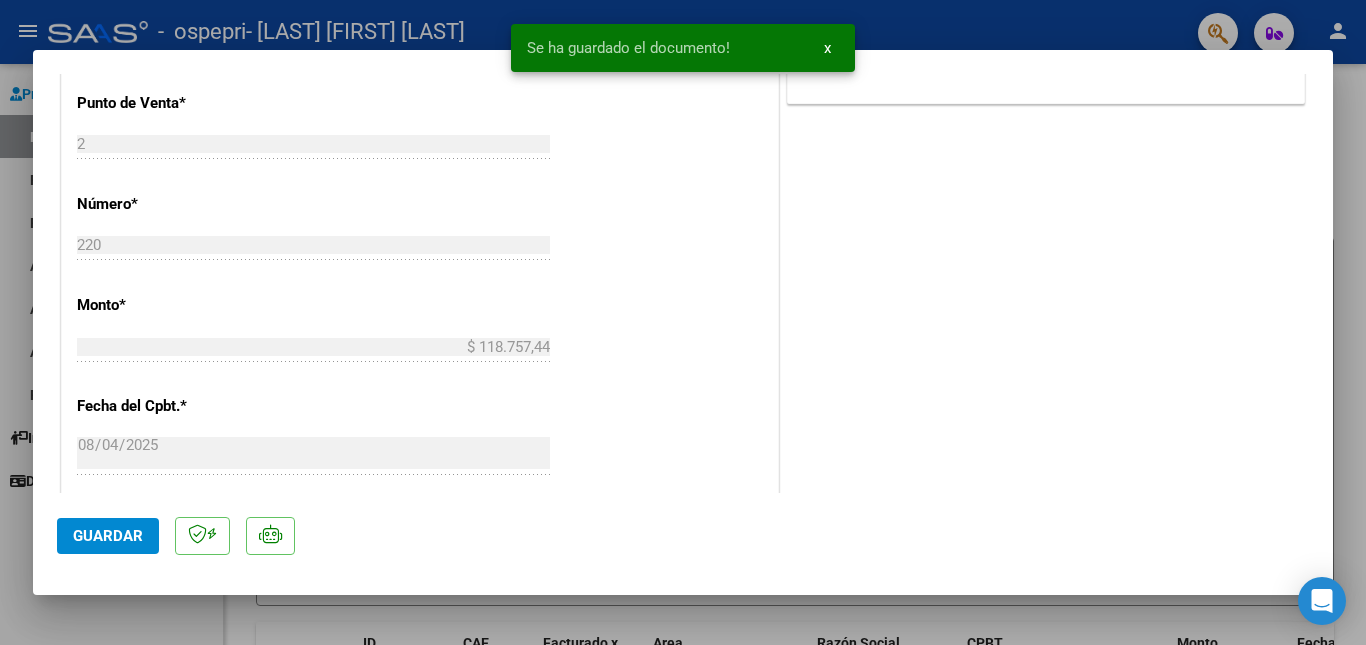click on "Guardar" 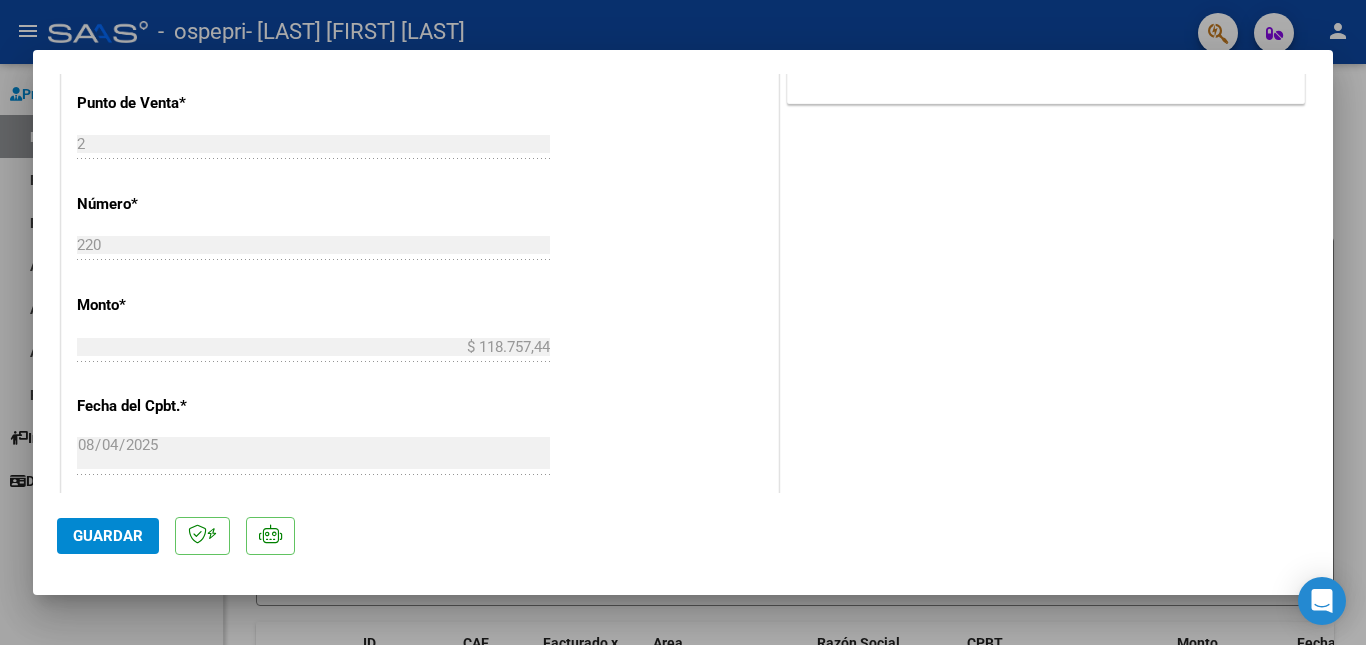 click at bounding box center (683, 322) 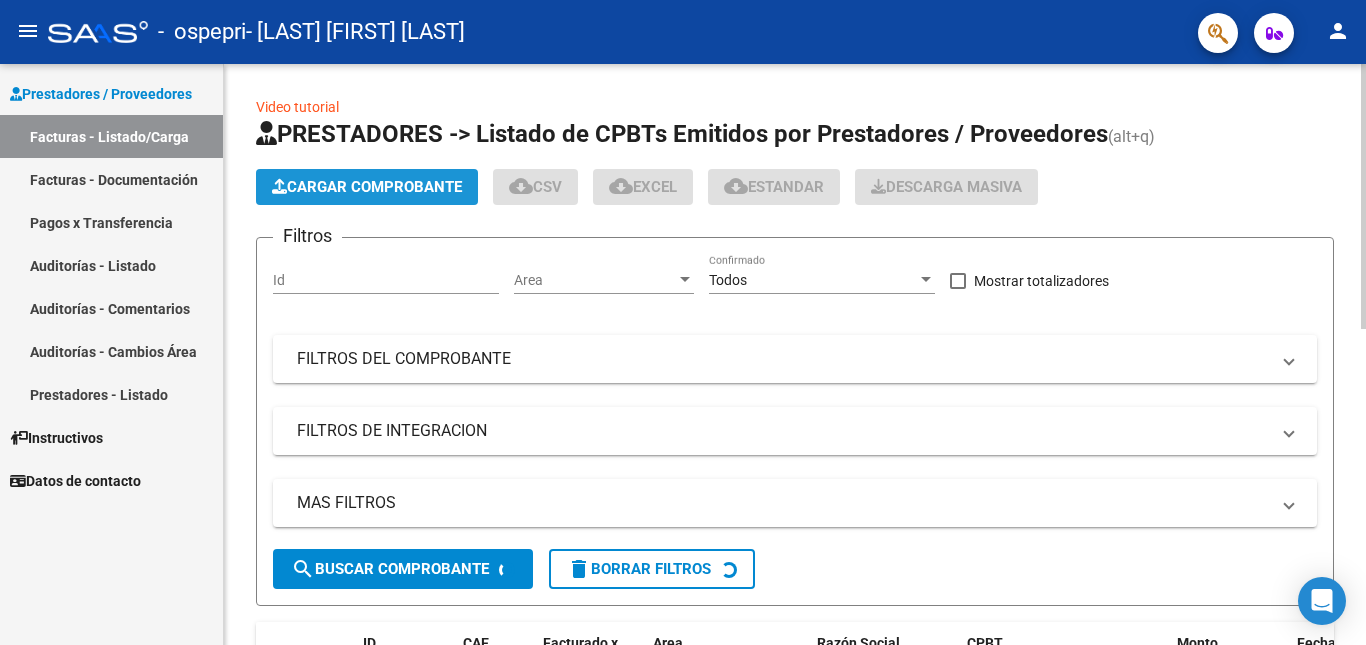 click on "Cargar Comprobante" 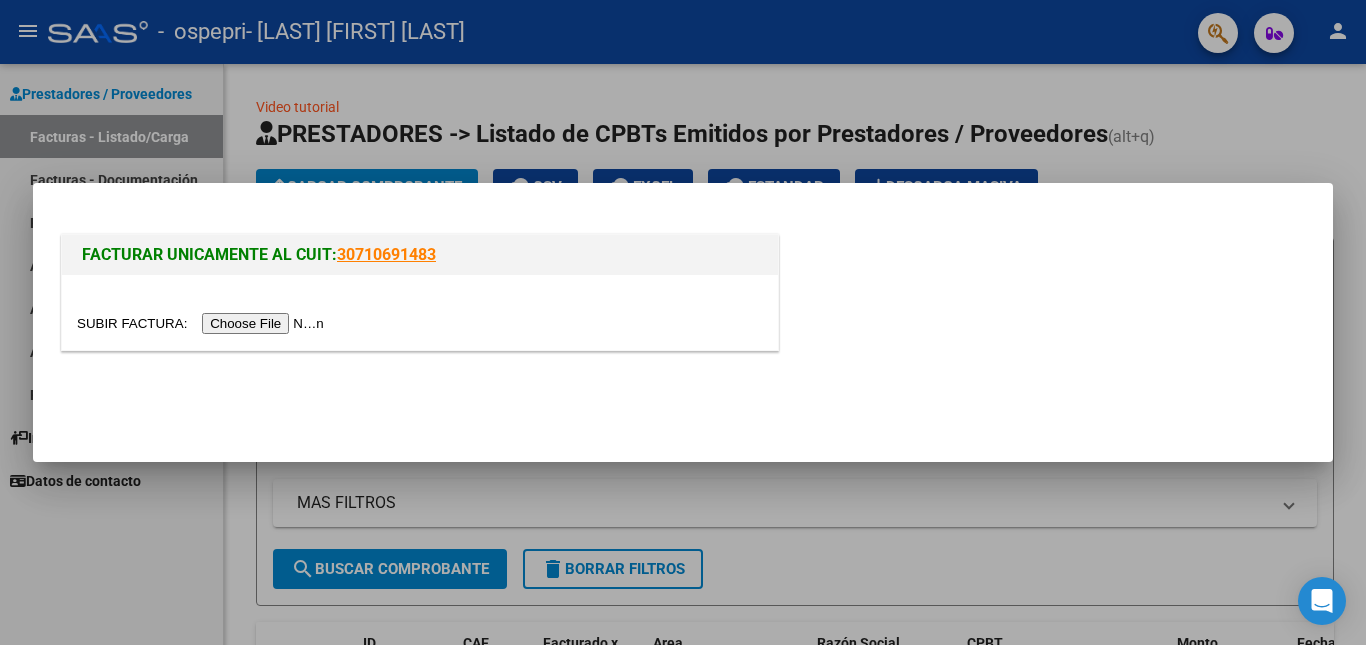 click at bounding box center [203, 323] 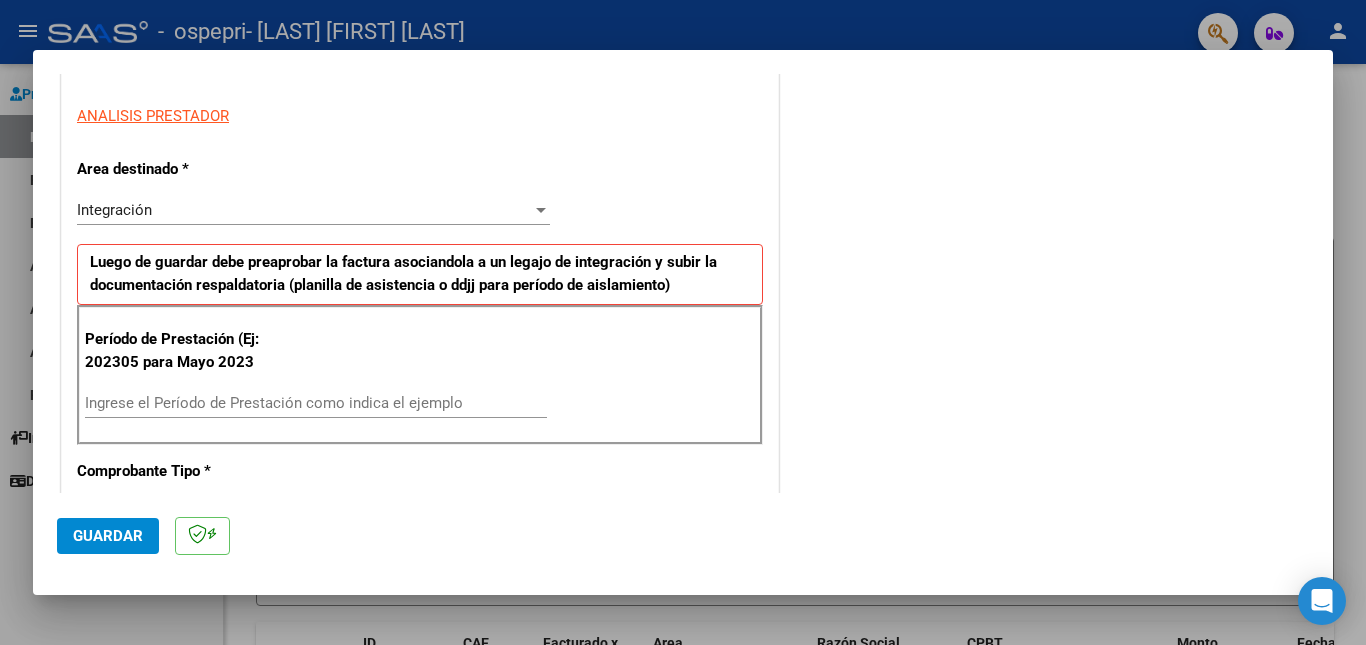 scroll, scrollTop: 353, scrollLeft: 0, axis: vertical 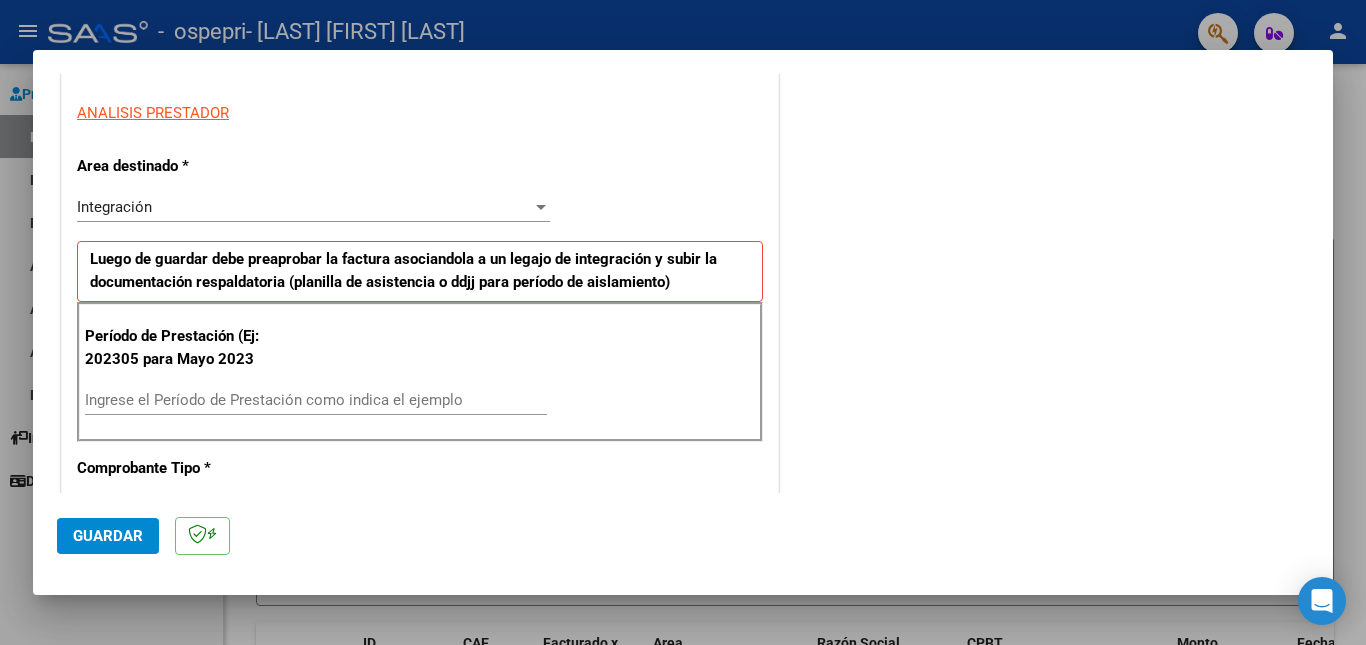 click on "Ingrese el Período de Prestación como indica el ejemplo" at bounding box center (316, 400) 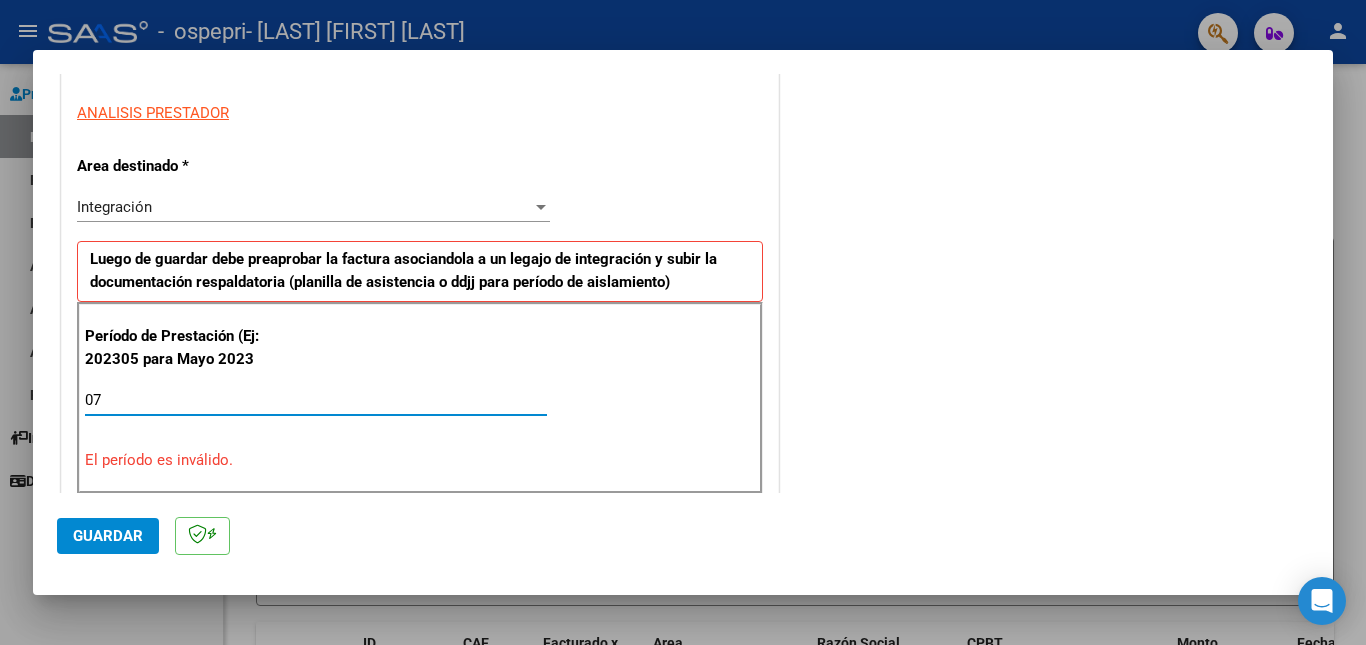 type on "0" 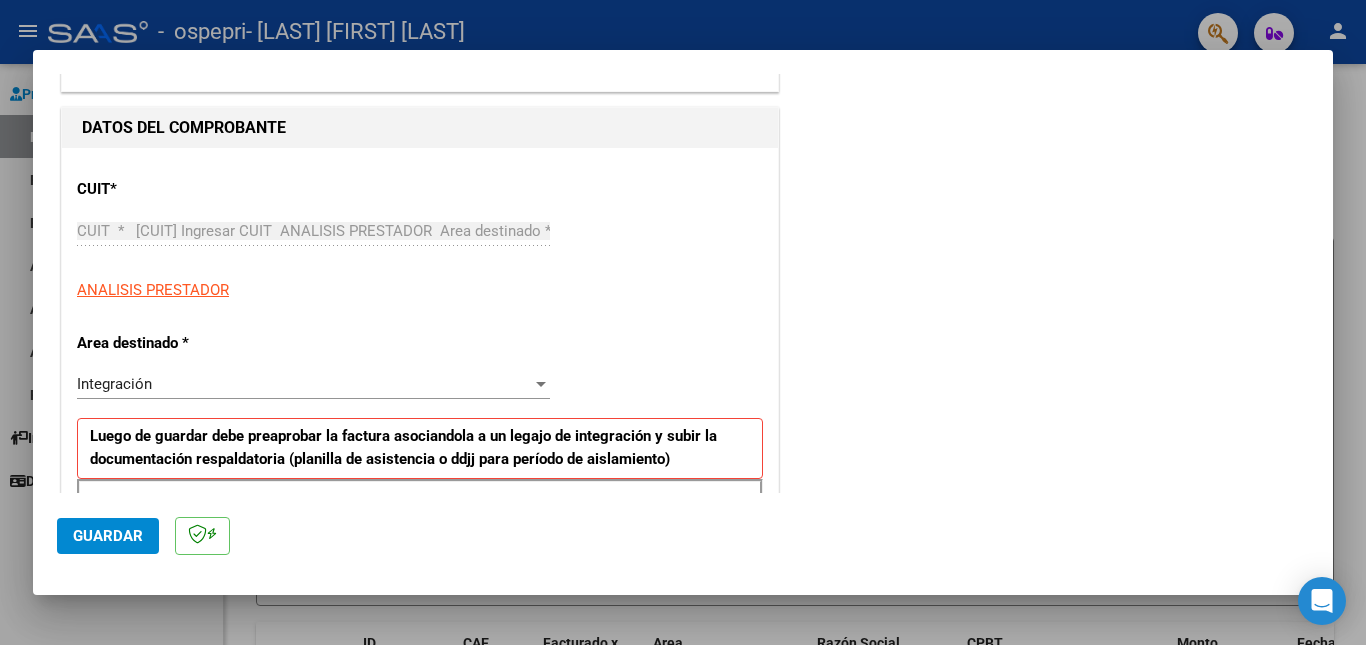 scroll, scrollTop: 0, scrollLeft: 0, axis: both 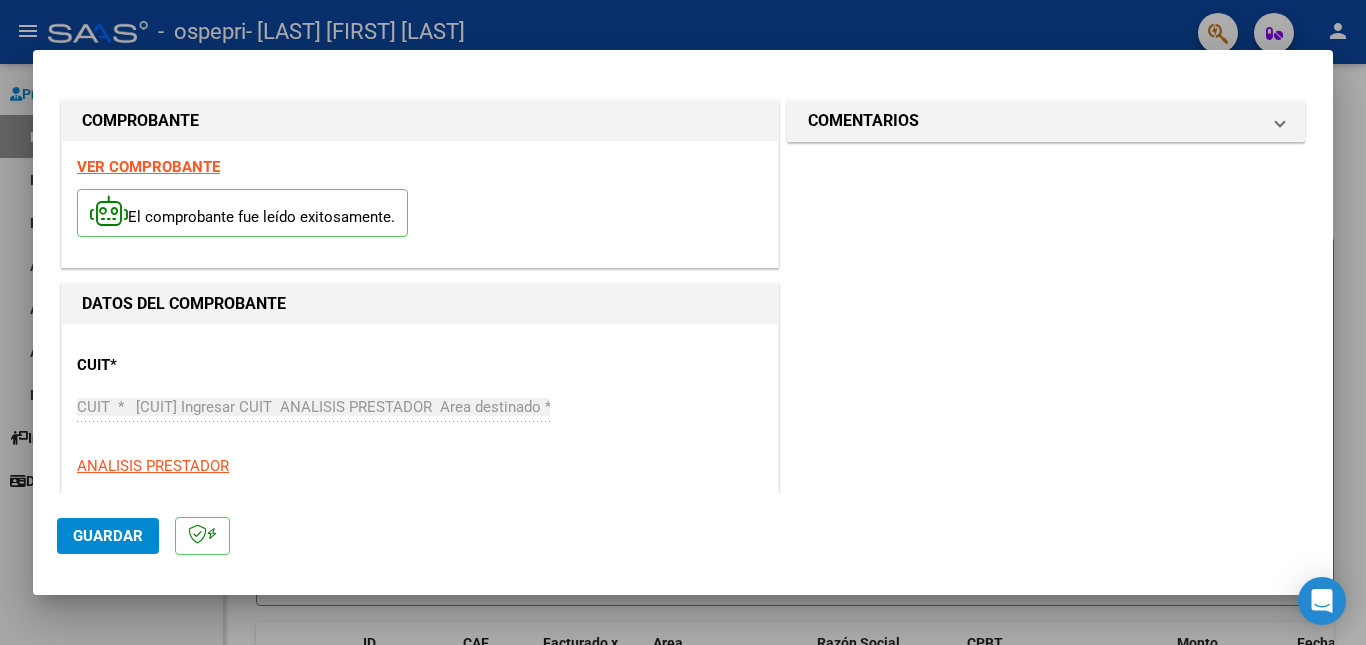 type on "202507" 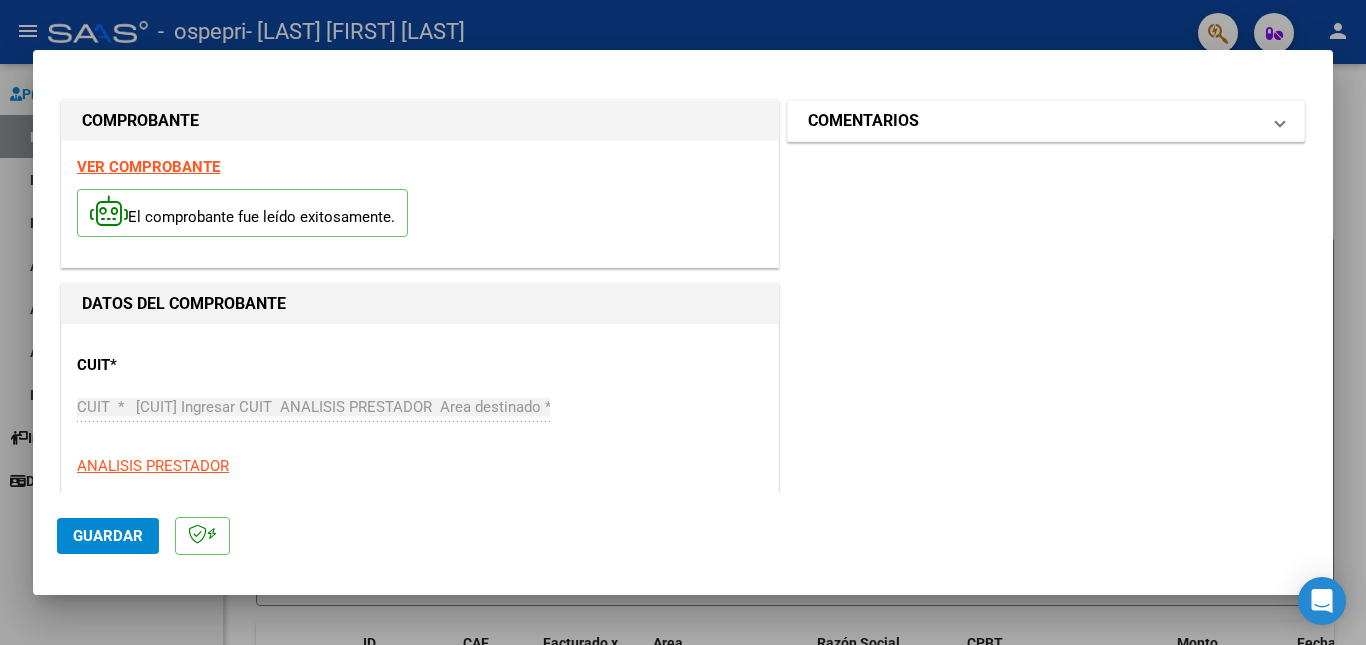 click on "COMENTARIOS" at bounding box center (1046, 121) 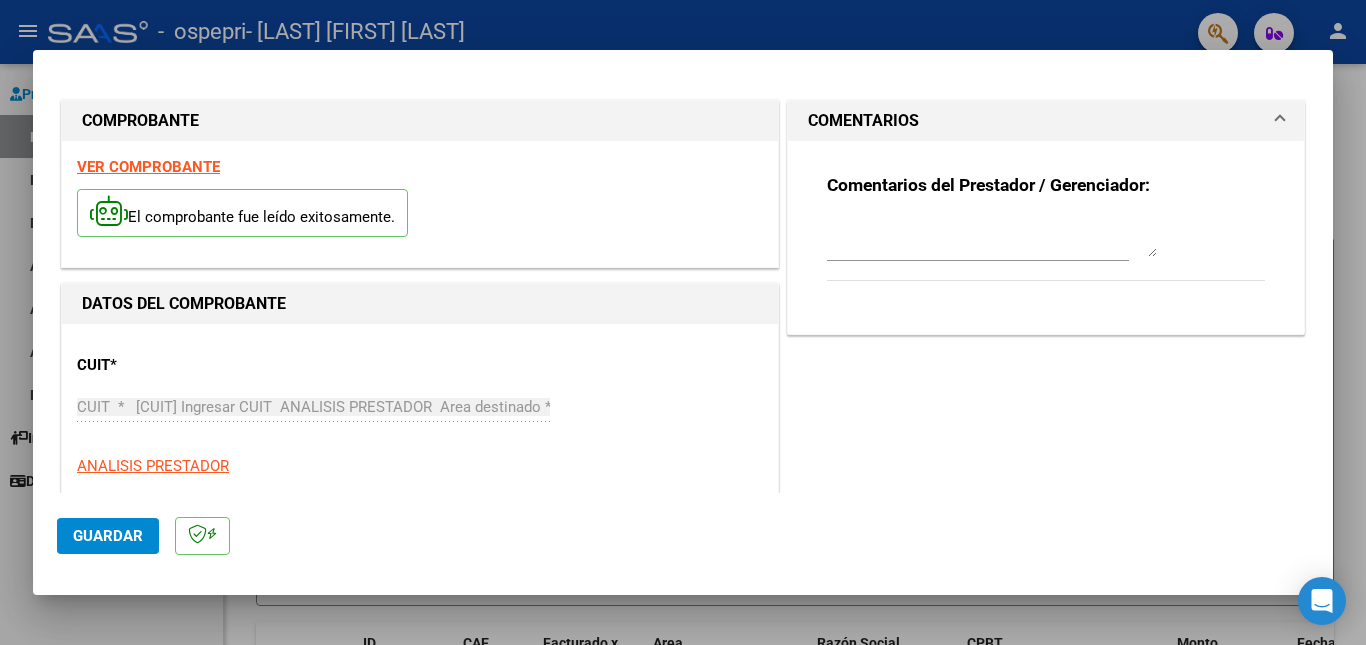 click on "Comentarios del Prestador / Gerenciador:" at bounding box center (988, 185) 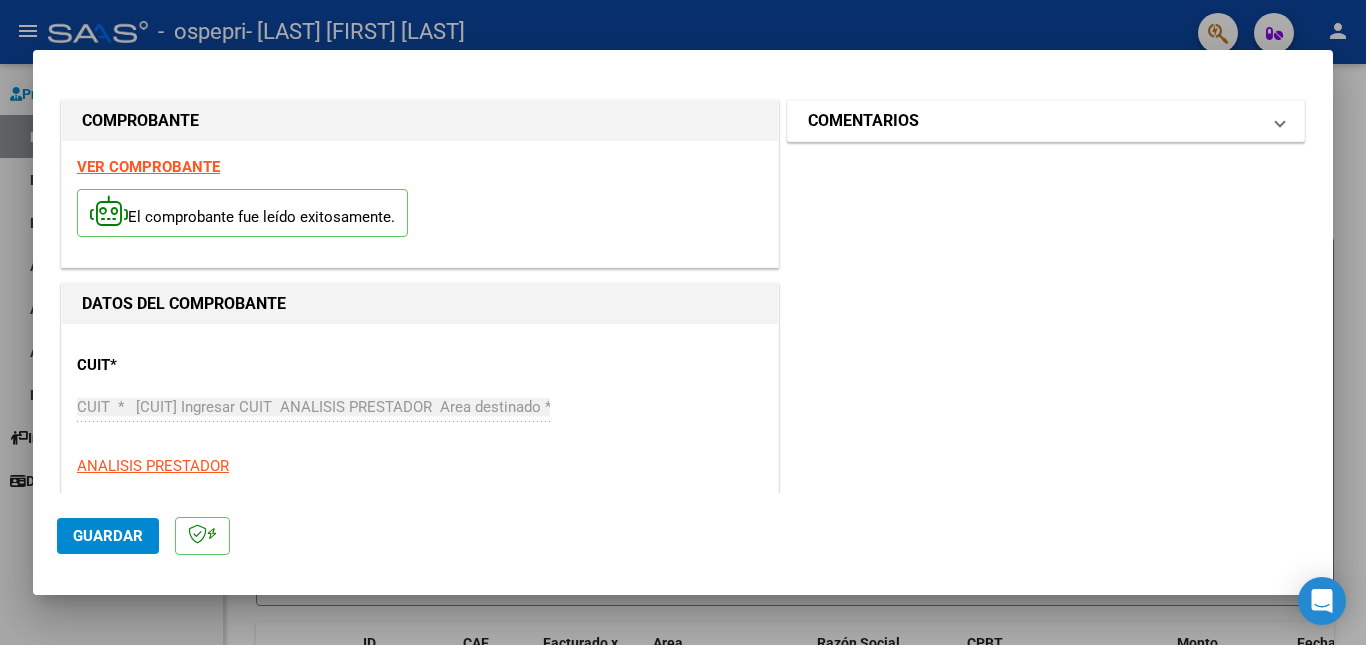 scroll, scrollTop: 1303, scrollLeft: 0, axis: vertical 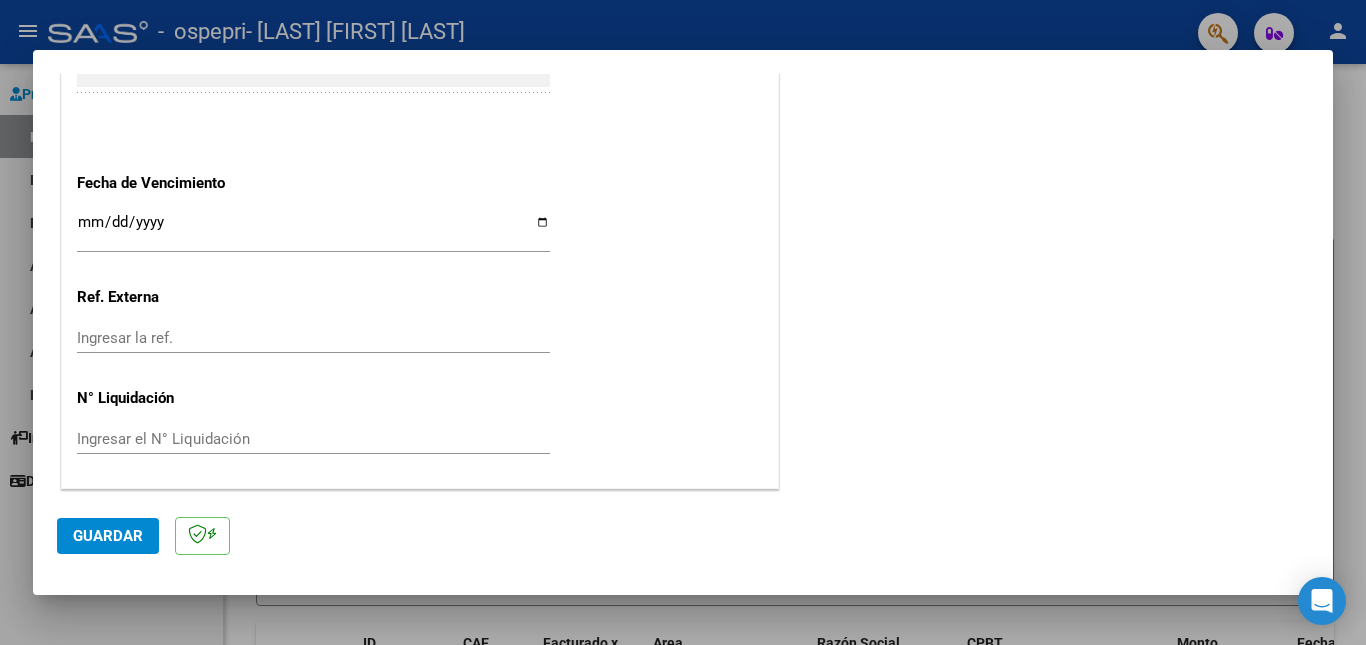 click on "CUIT  *   [CUIT] Ingresar CUIT  ANALISIS PRESTADOR  Area destinado * Integración Seleccionar Area Luego de guardar debe preaprobar la factura asociandola a un legajo de integración y subir la documentación respaldatoria (planilla de asistencia o ddjj para período de aislamiento)  Período de Prestación (Ej: 202305 para Mayo 2023    202507 Ingrese el Período de Prestación como indica el ejemplo   Comprobante Tipo * Factura C Seleccionar Tipo Punto de Venta  *   2 Ingresar el Nro.  Número  *   219 Ingresar el Nro.  Monto  *   $[PRICE] Ingresar el monto  Fecha del Cpbt.  *   2025-08-04 Ingresar la fecha  CAE / CAEA (no ingrese CAI)    [CAE] Ingresar el CAE o CAEA (no ingrese CAI)  Fecha de Vencimiento    Ingresar la fecha  Ref. Externa    Ingresar la ref.  N° Liquidación    Ingresar el N° Liquidación" at bounding box center [420, -246] 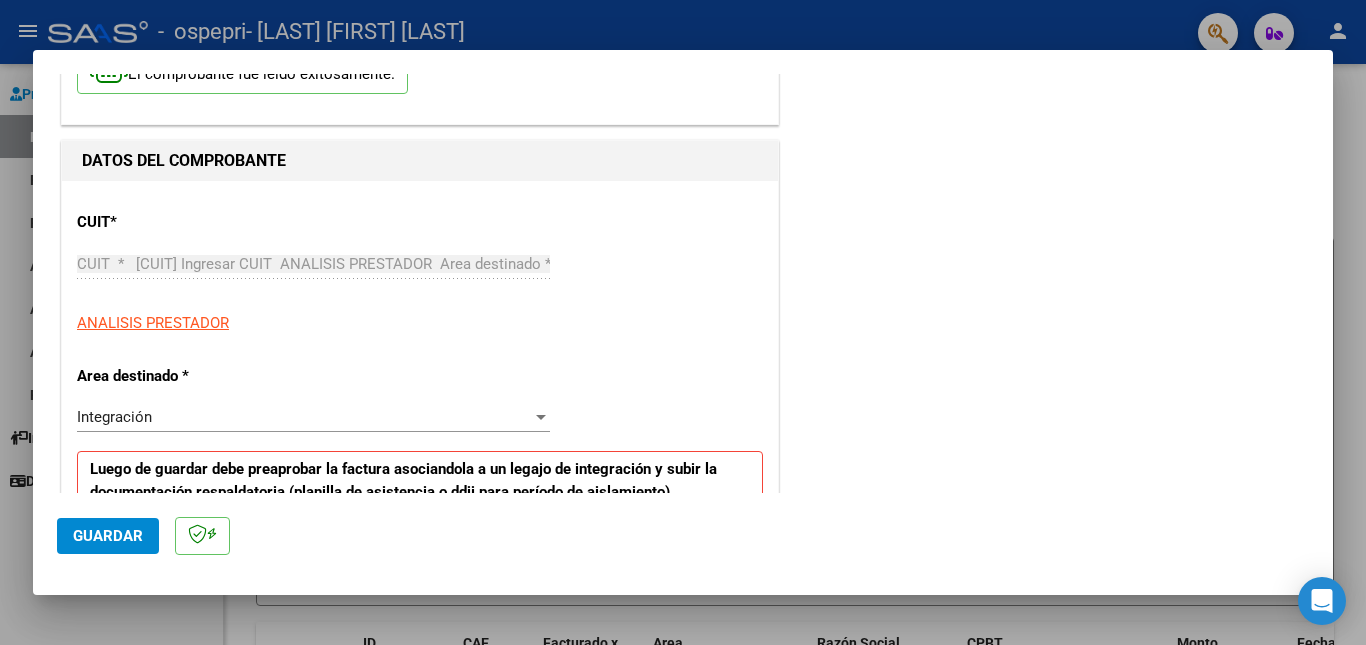 scroll, scrollTop: 0, scrollLeft: 0, axis: both 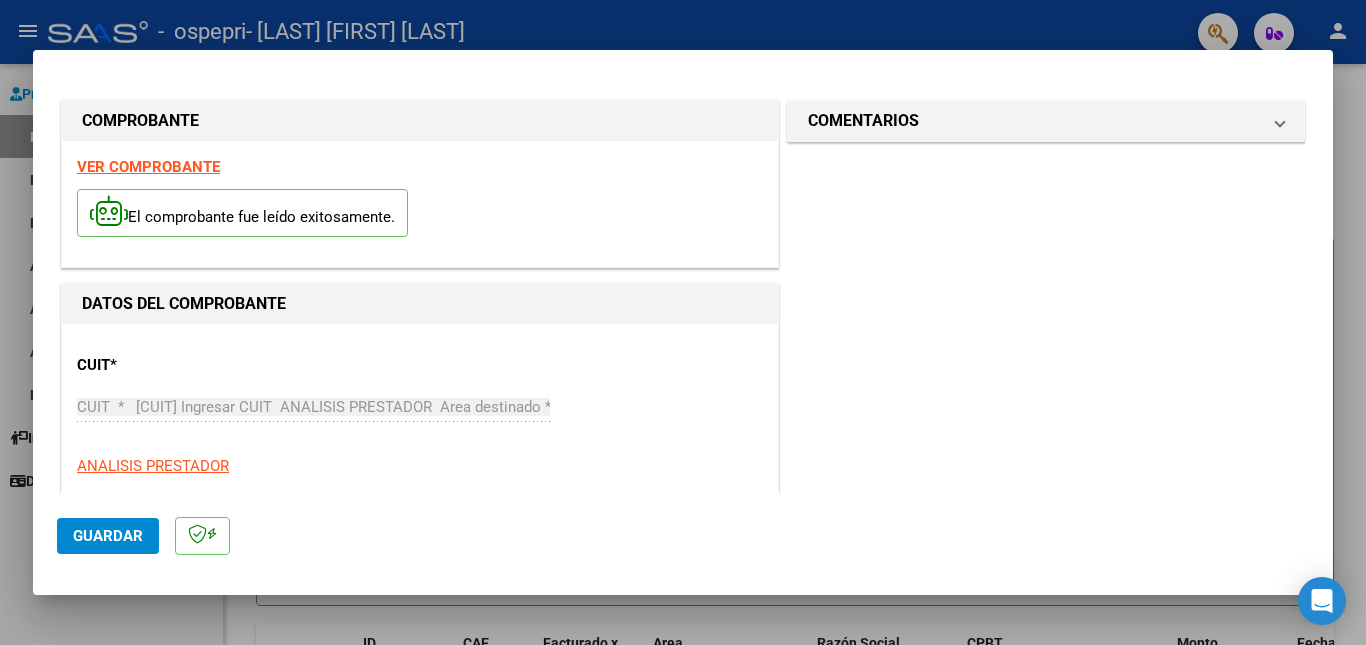 click on "COMENTARIOS Comentarios del Prestador / Gerenciador:" at bounding box center [1046, 946] 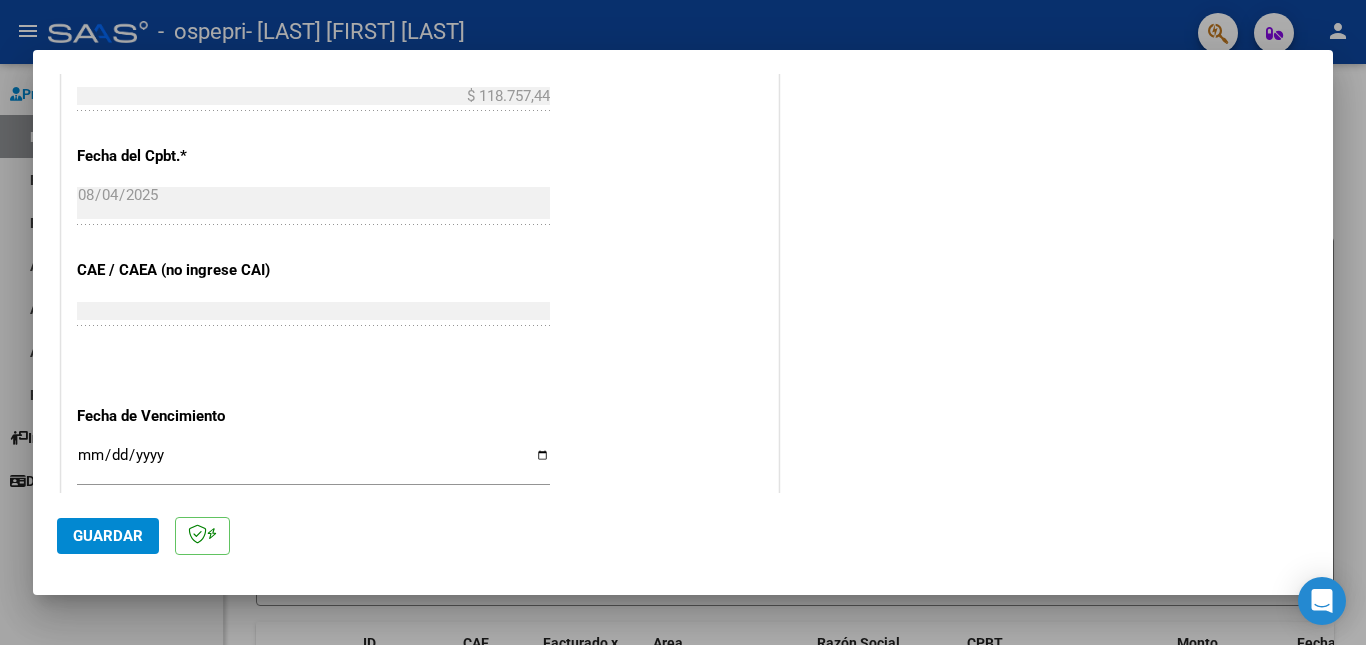 scroll, scrollTop: 1303, scrollLeft: 0, axis: vertical 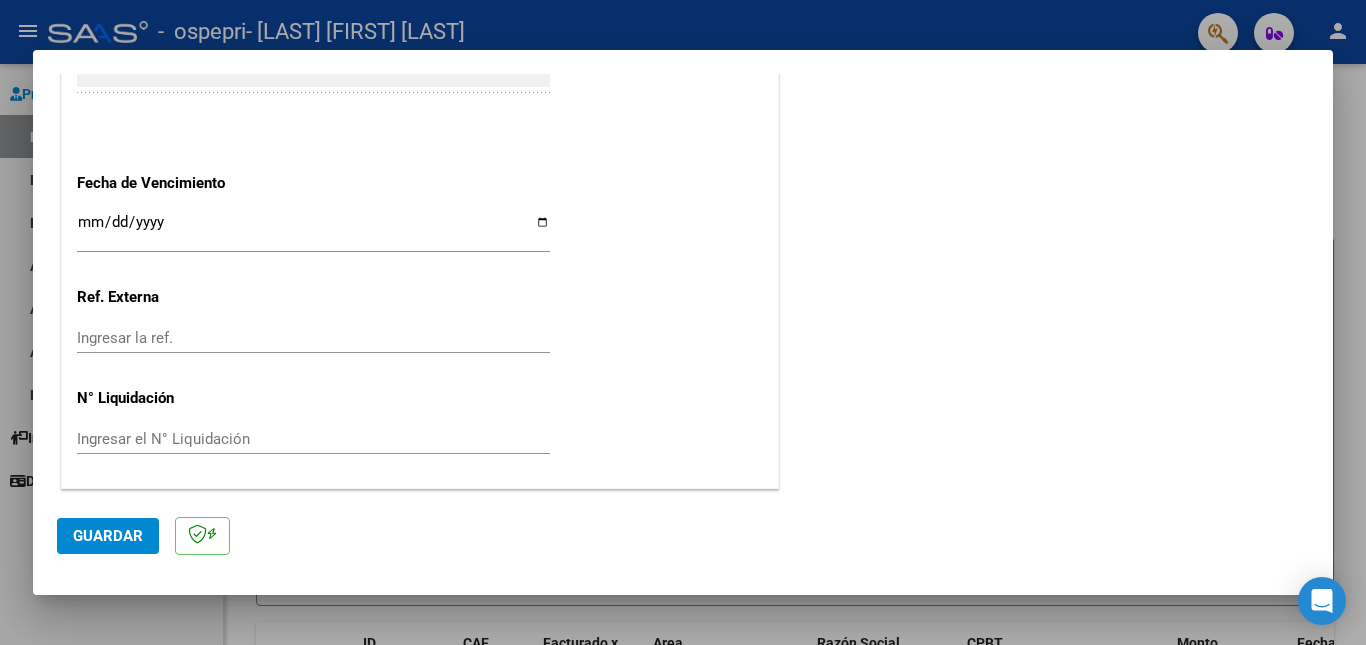 click on "Guardar" 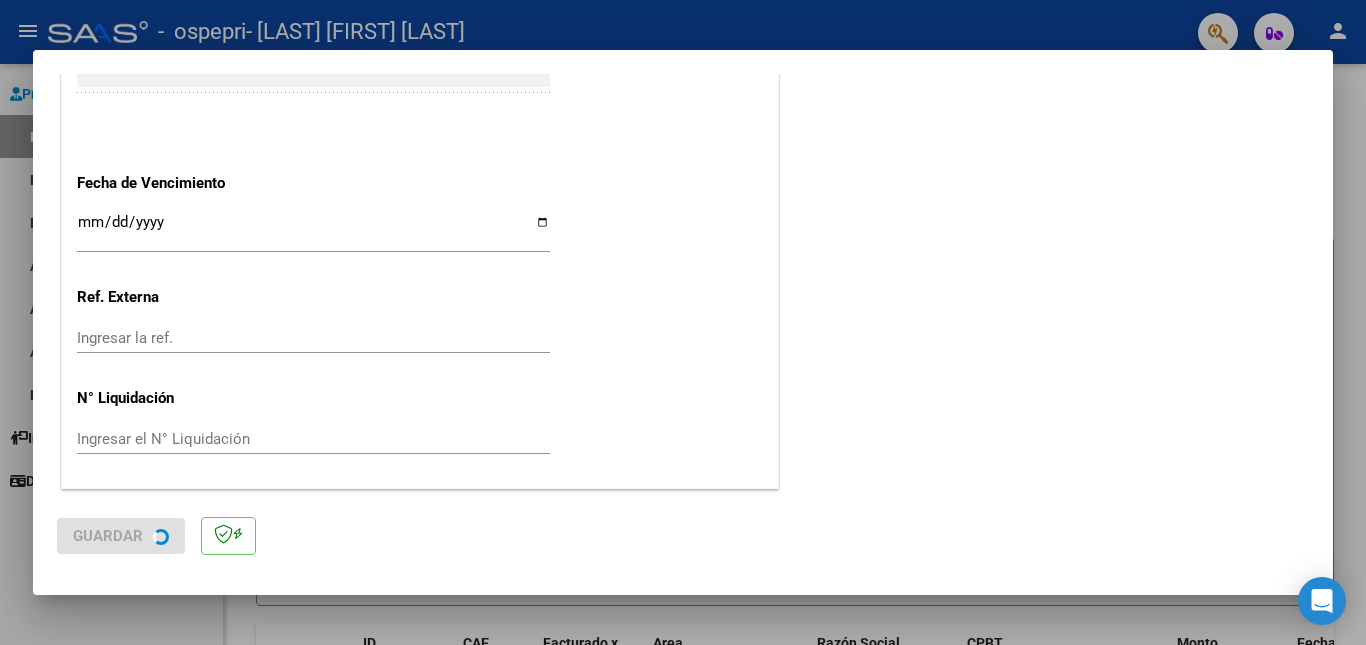 scroll, scrollTop: 0, scrollLeft: 0, axis: both 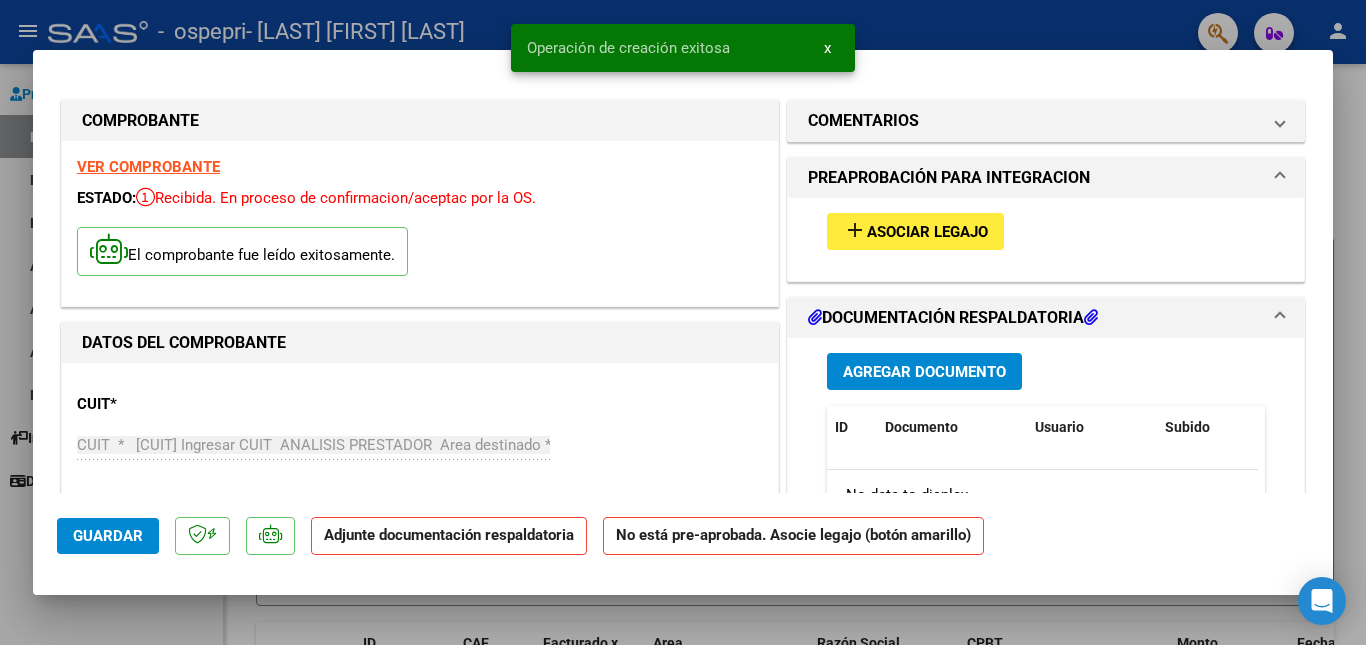 click on "Asociar Legajo" at bounding box center (927, 232) 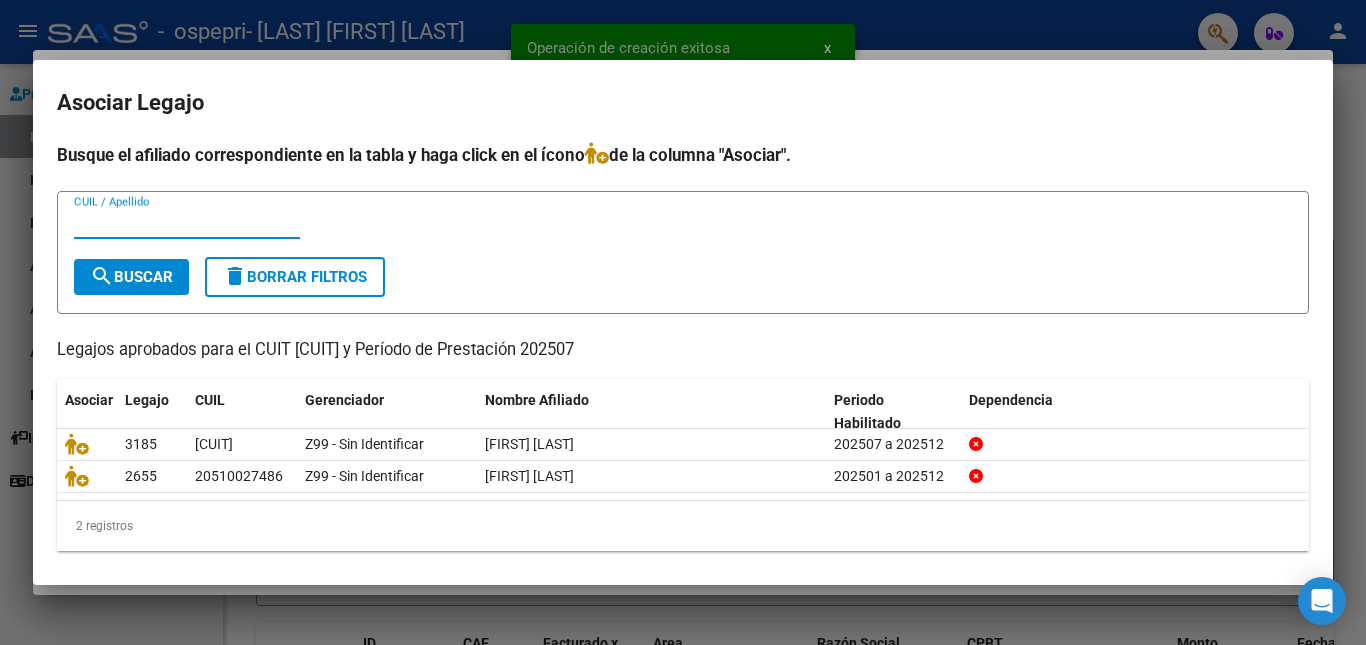scroll, scrollTop: 8, scrollLeft: 0, axis: vertical 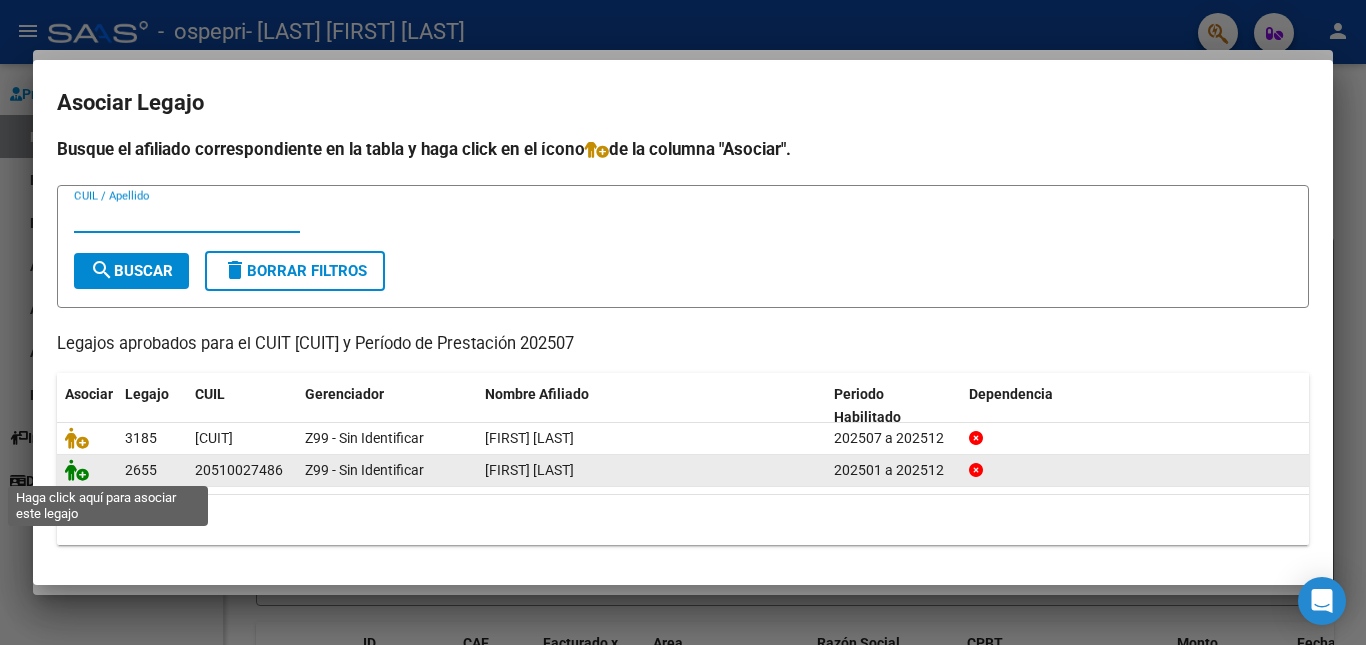 click 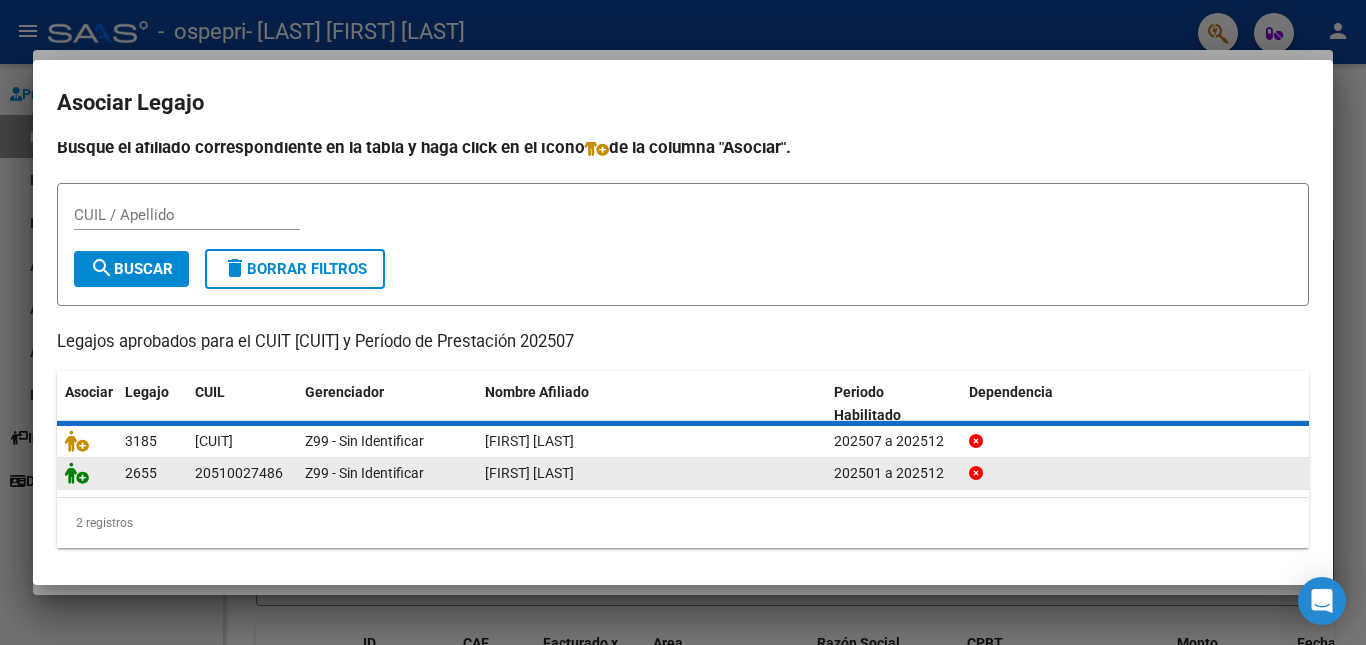 click 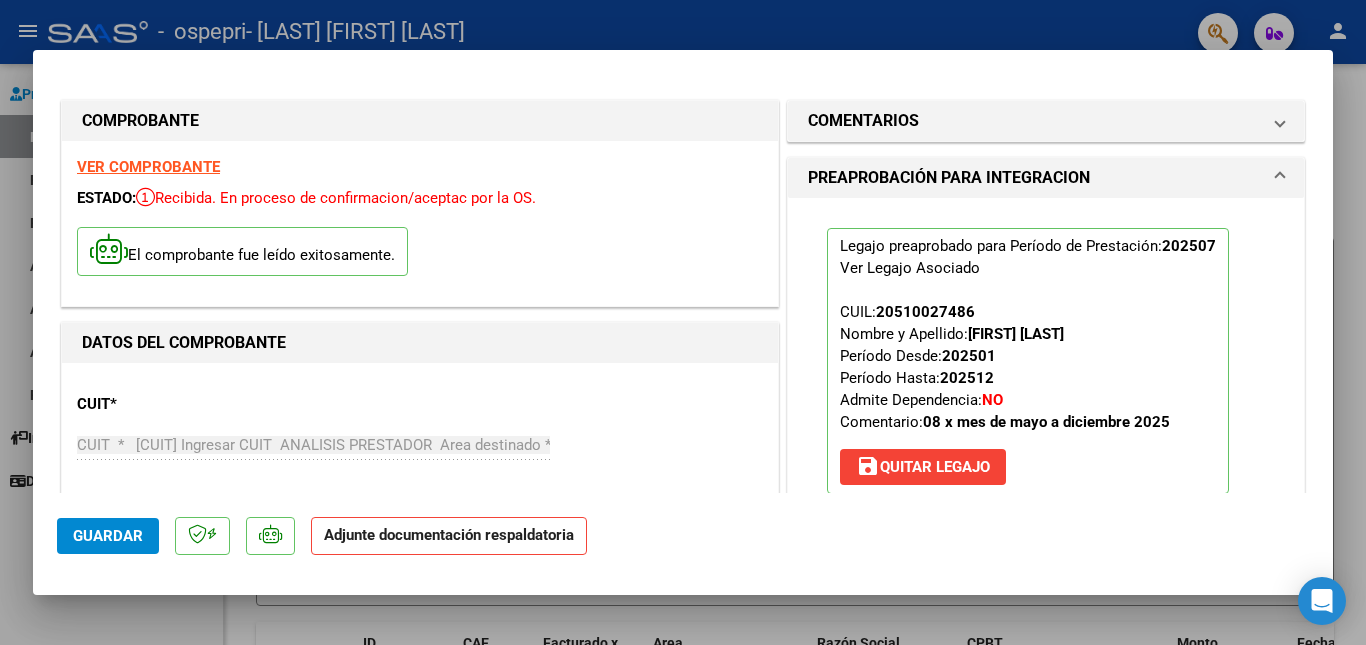 click on "CUIL:  [CUIL]  Nombre y Apellido:  [FIRST] [LAST]  Período Desde:  202501  Período Hasta:  202512  Admite Dependencia:   NO  Comentario:  08 x mes de mayo a diciembre 2025" at bounding box center [1005, 367] 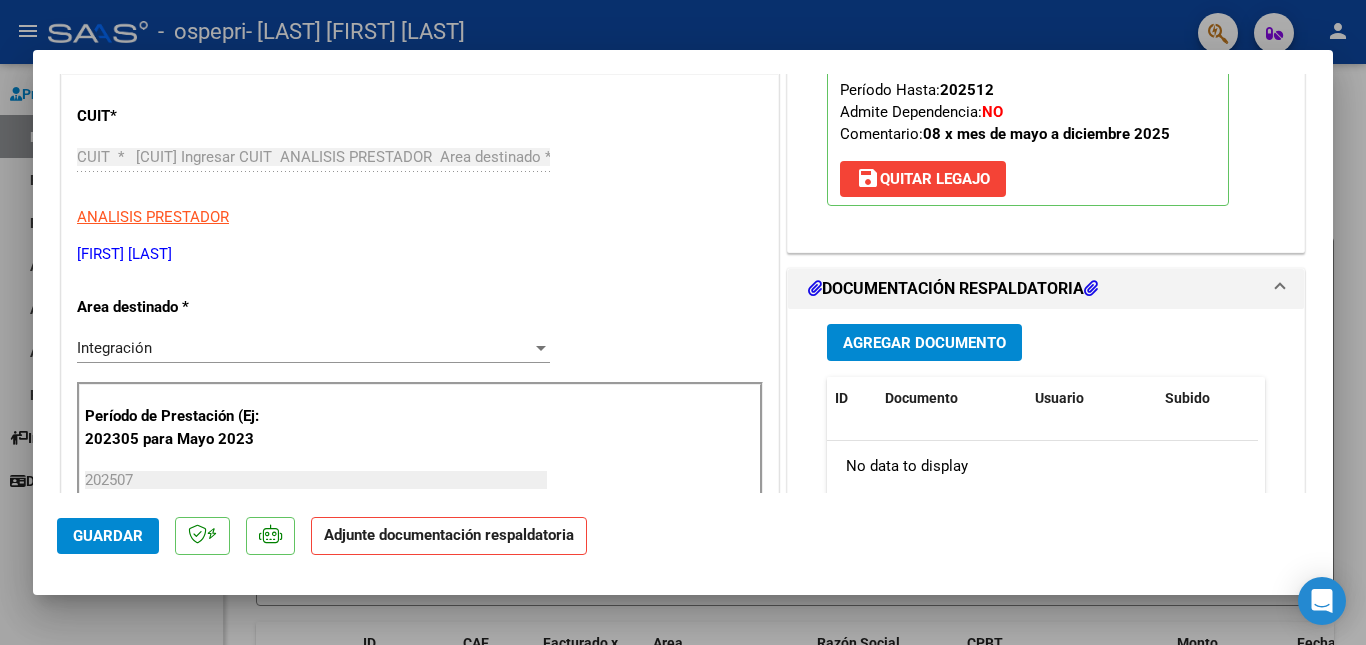 scroll, scrollTop: 347, scrollLeft: 0, axis: vertical 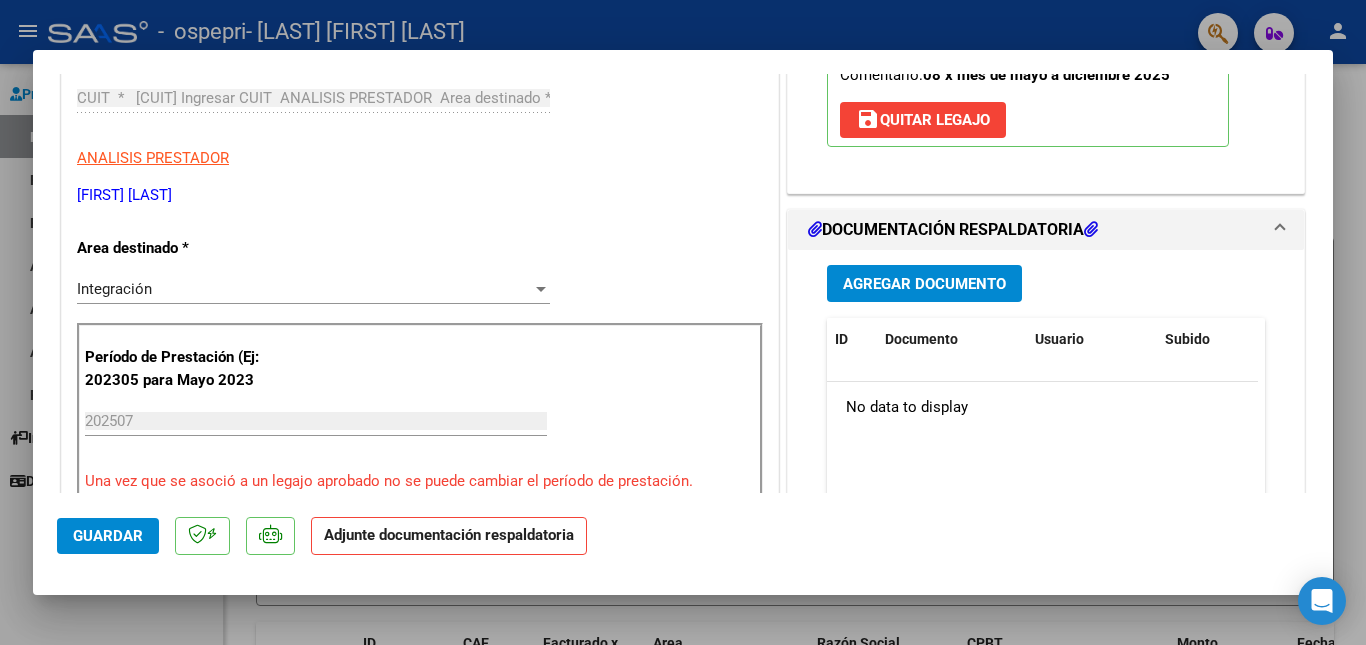 click on "Agregar Documento" at bounding box center (924, 284) 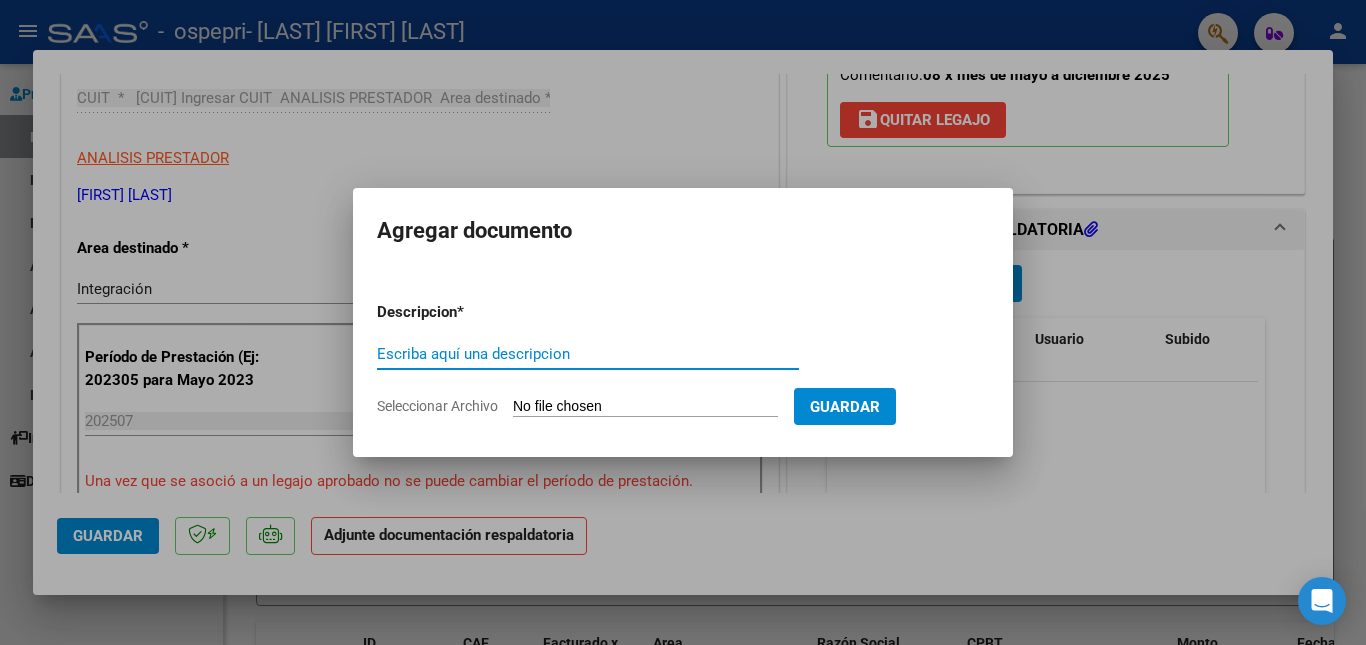 click on "Escriba aquí una descripcion" at bounding box center (588, 354) 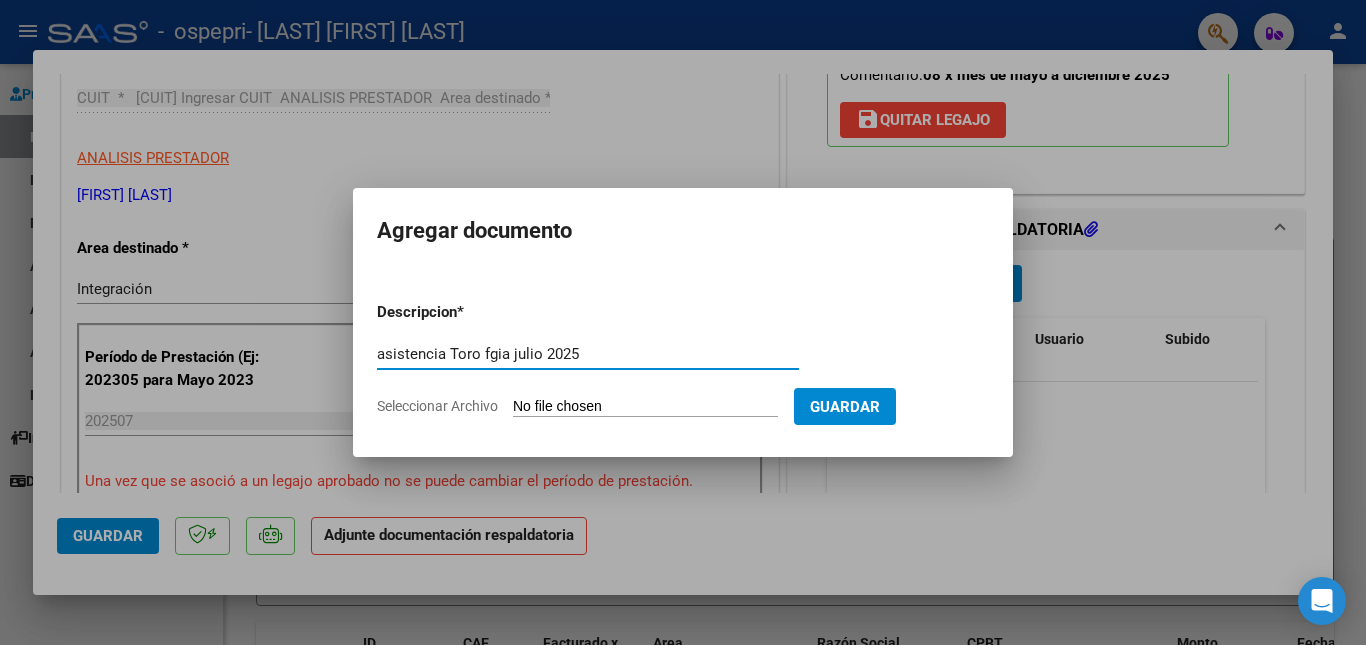 click on "asistencia Toro fgia julio 2025" at bounding box center (588, 354) 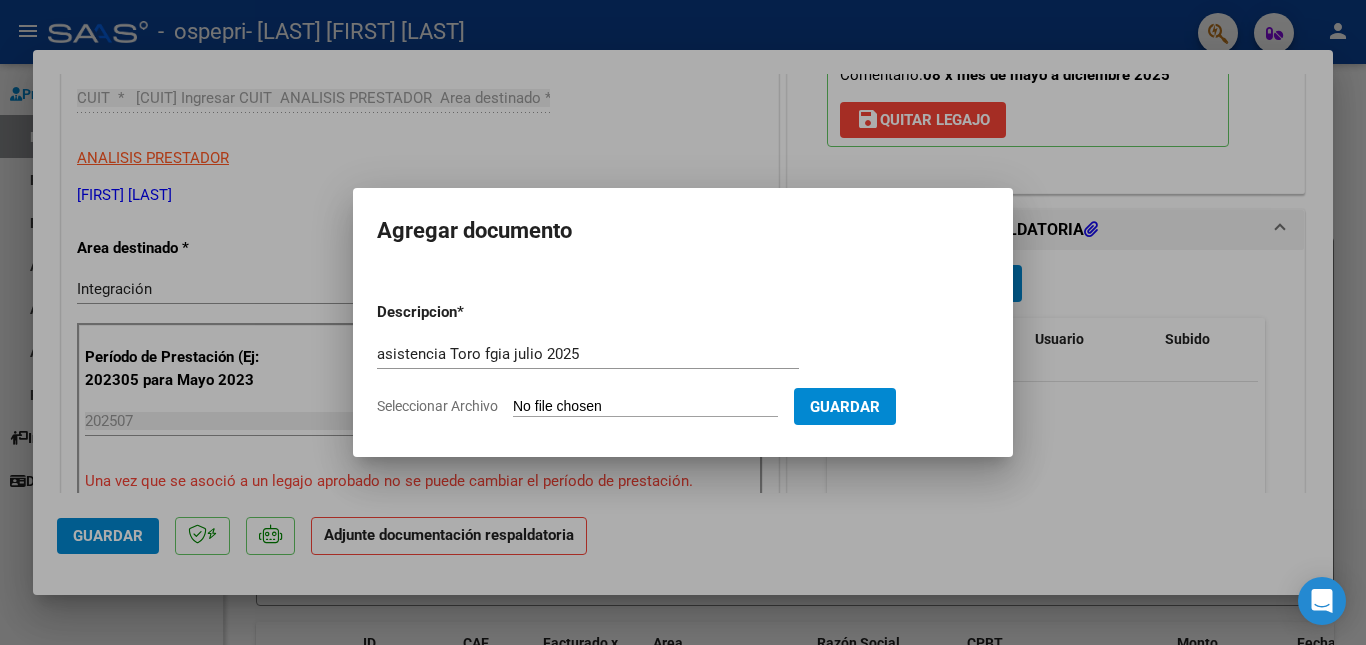 click on "Descripcion  *   asistencia Toro fgia julio 2025 Escriba aquí una descripcion  Seleccionar Archivo Guardar" at bounding box center (683, 359) 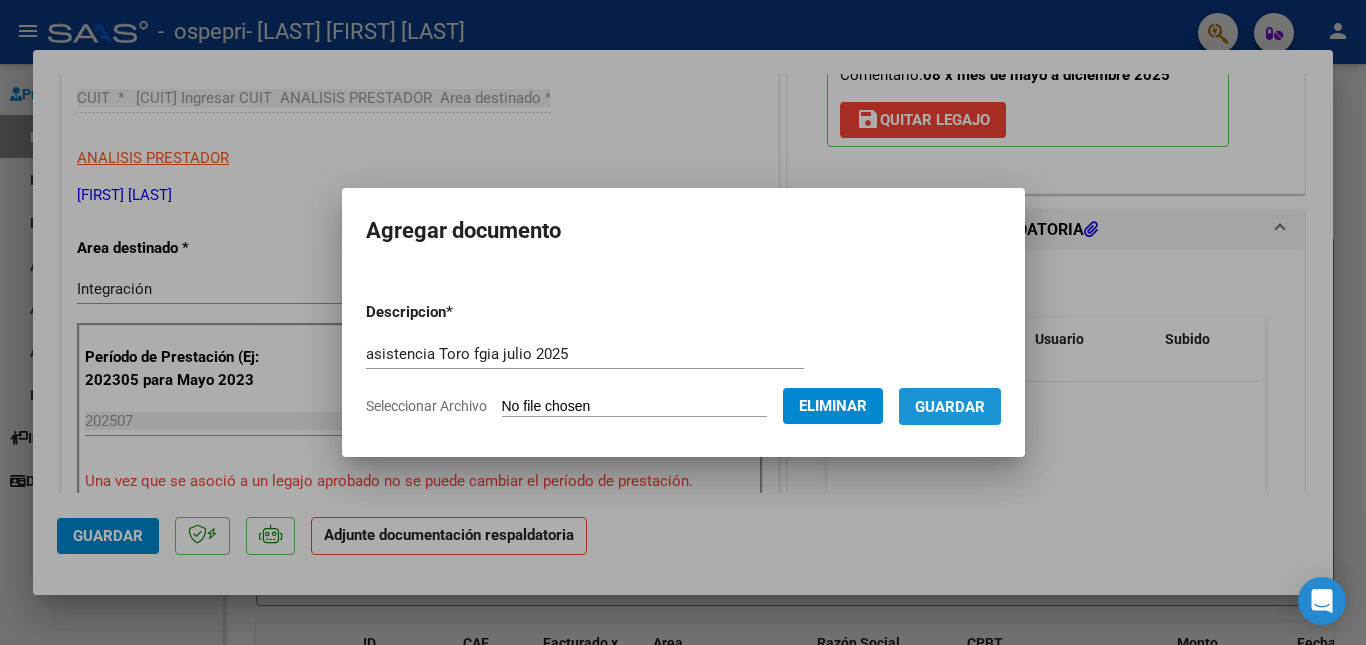 click on "Guardar" at bounding box center [950, 407] 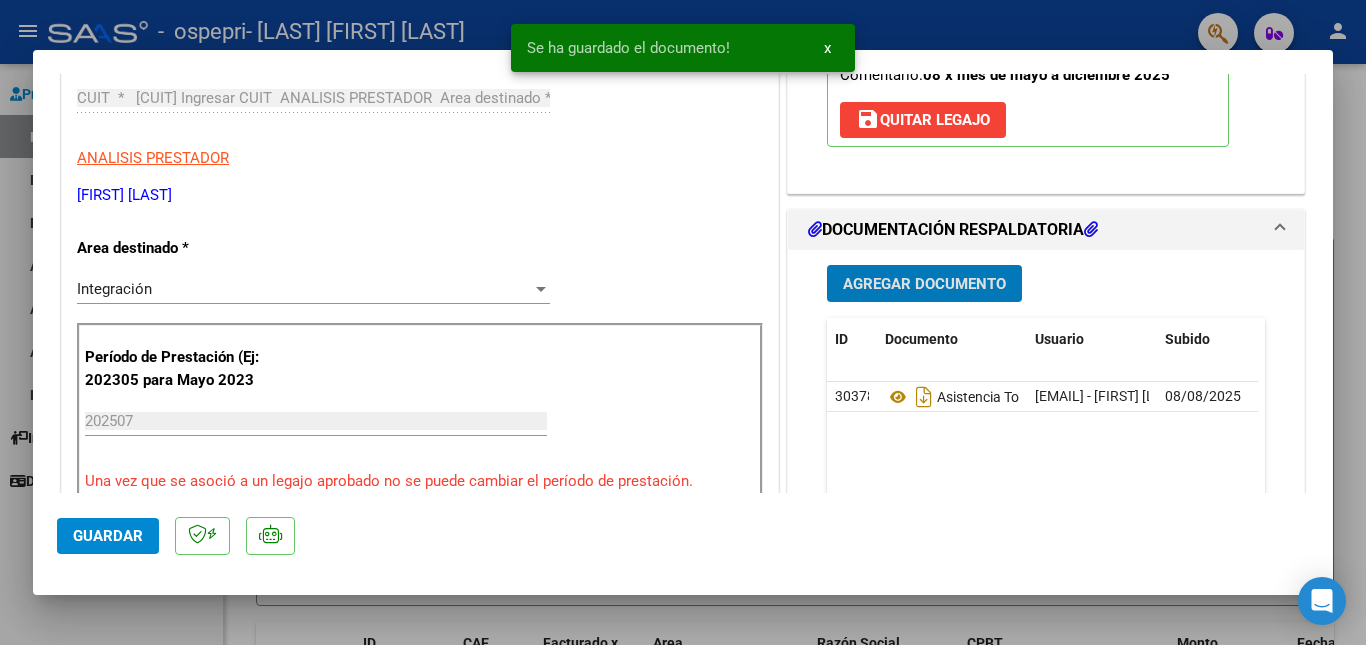 click on "Agregar Documento" at bounding box center [924, 283] 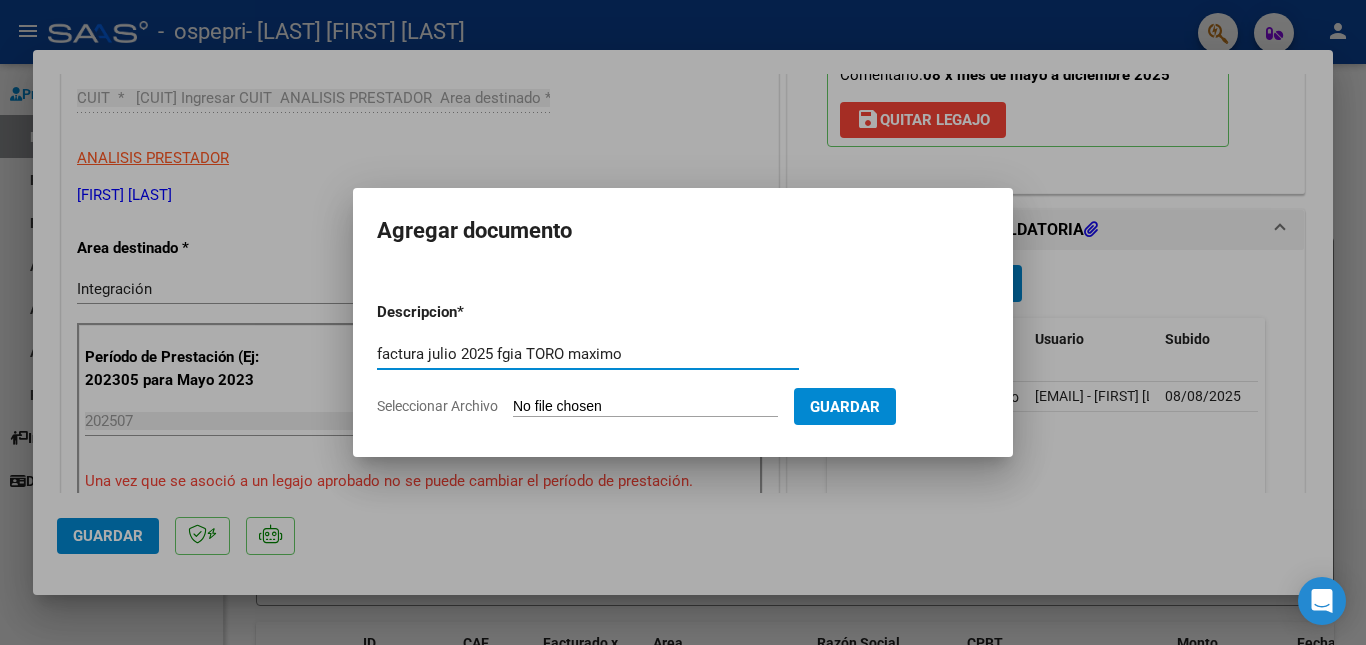 type on "factura julio 2025 fgia TORO maximo" 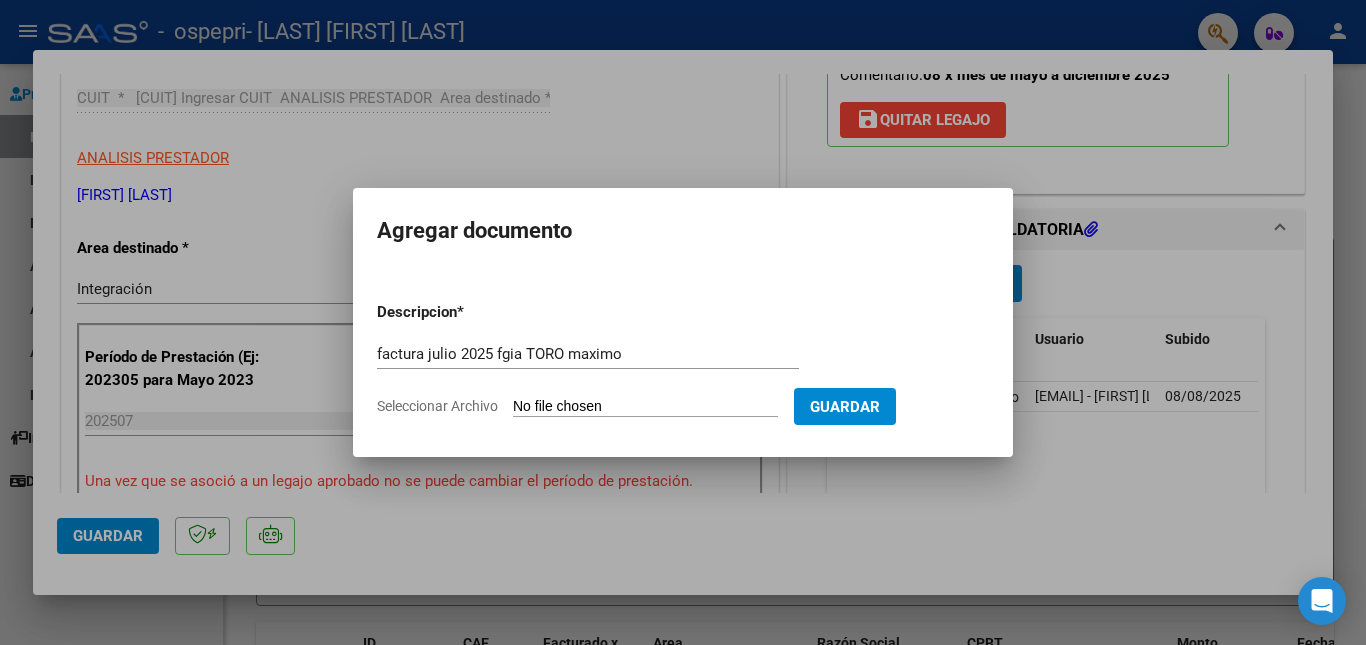 click on "Seleccionar Archivo" at bounding box center (645, 407) 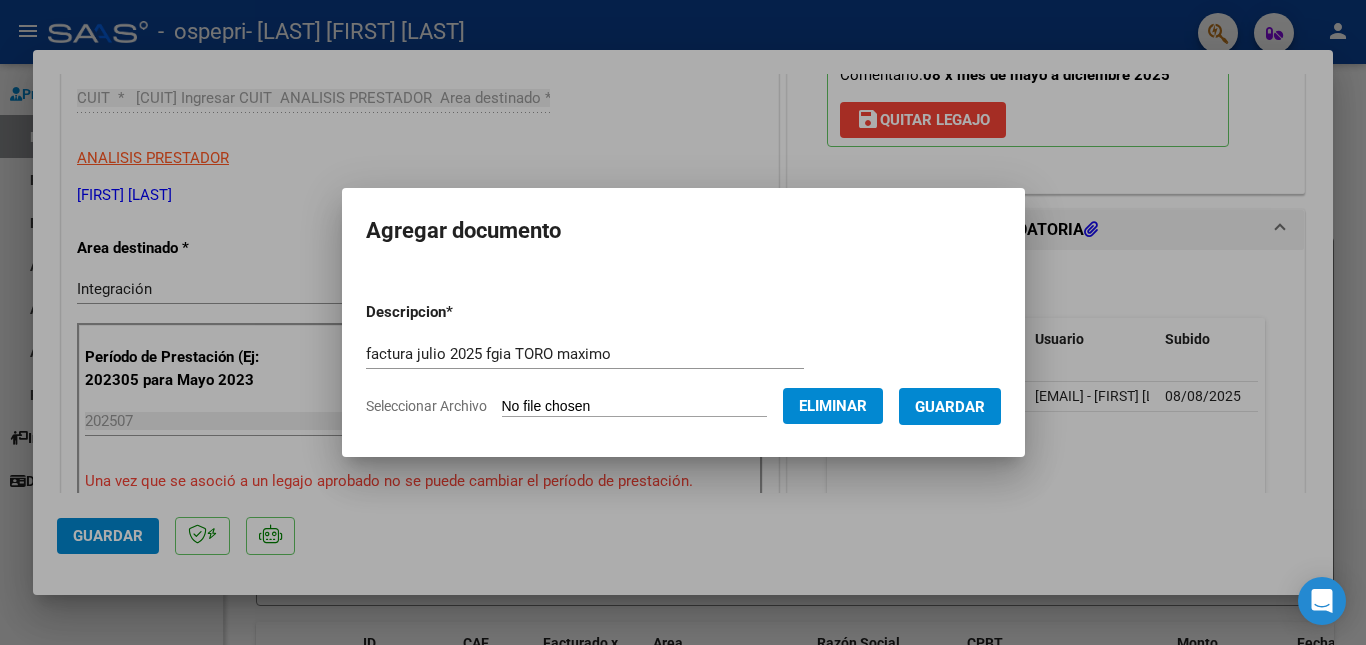 click on "Guardar" at bounding box center (950, 407) 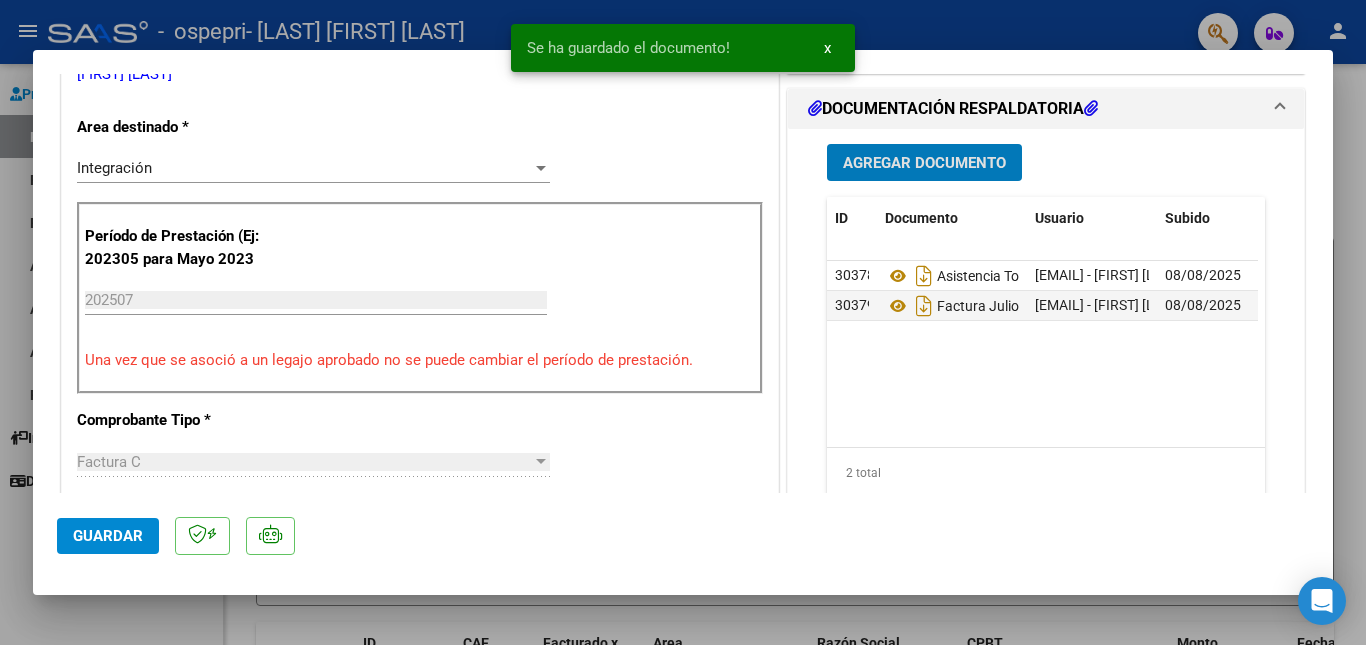 scroll, scrollTop: 567, scrollLeft: 0, axis: vertical 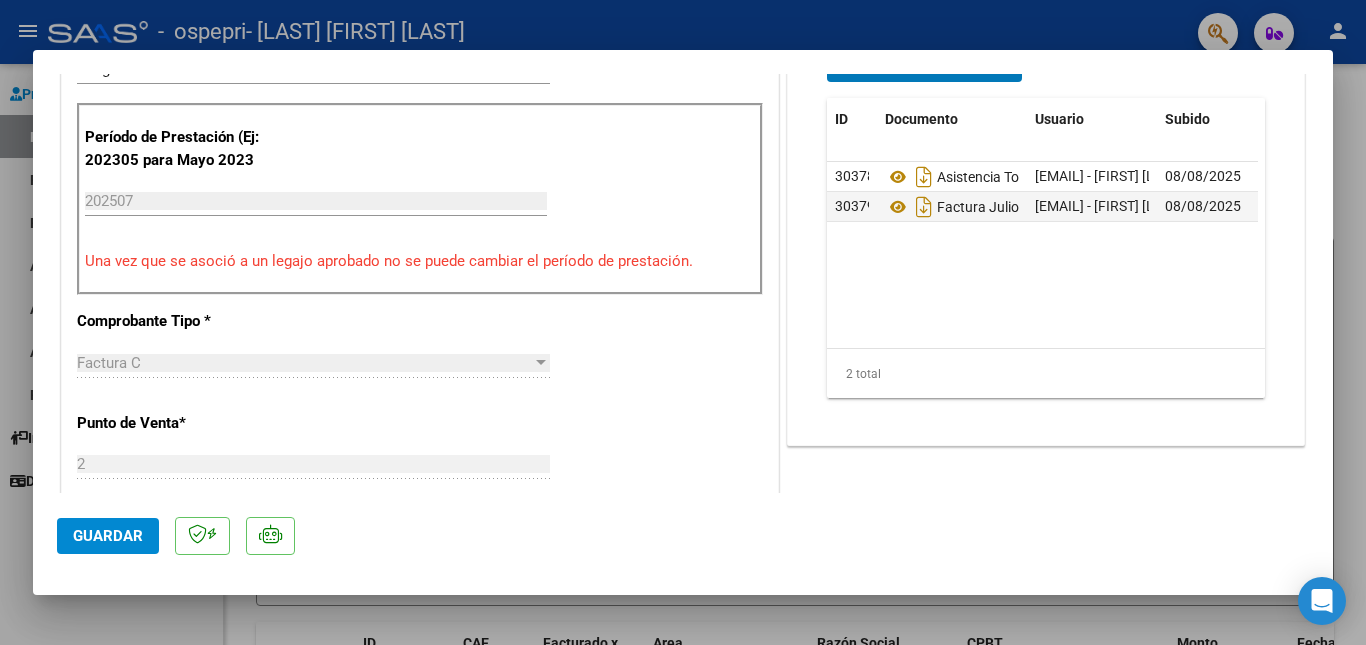 click on "Guardar" 